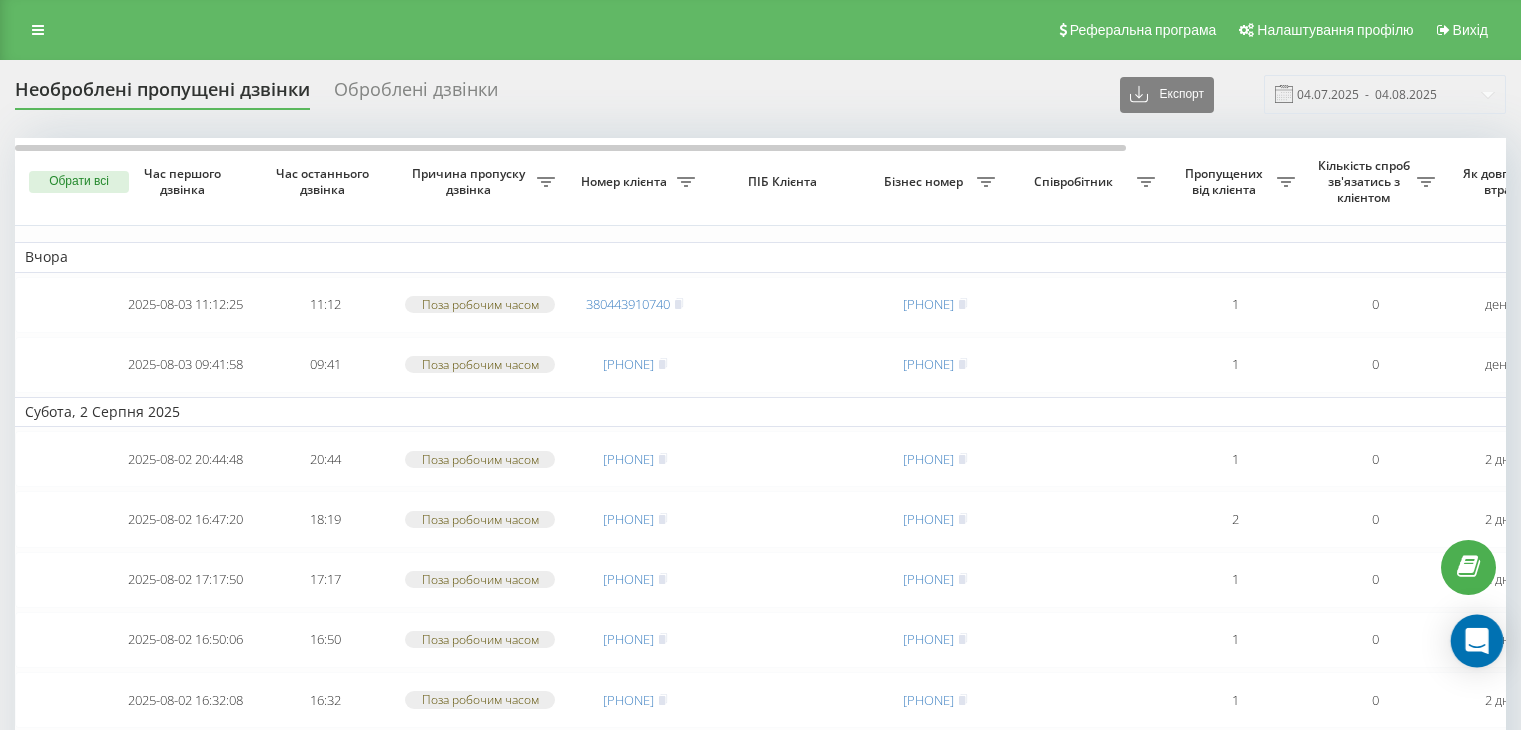 scroll, scrollTop: 0, scrollLeft: 0, axis: both 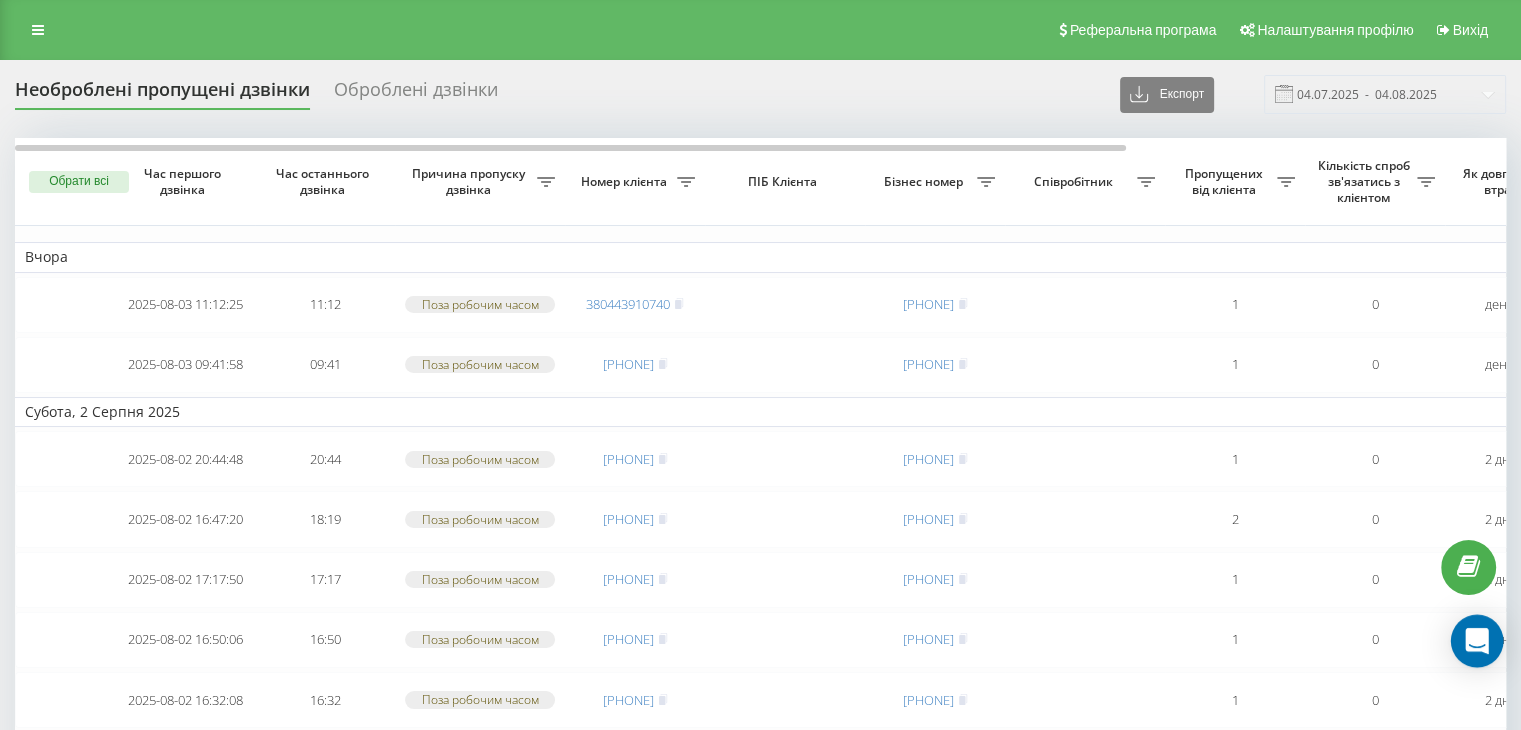 click at bounding box center (1477, 641) 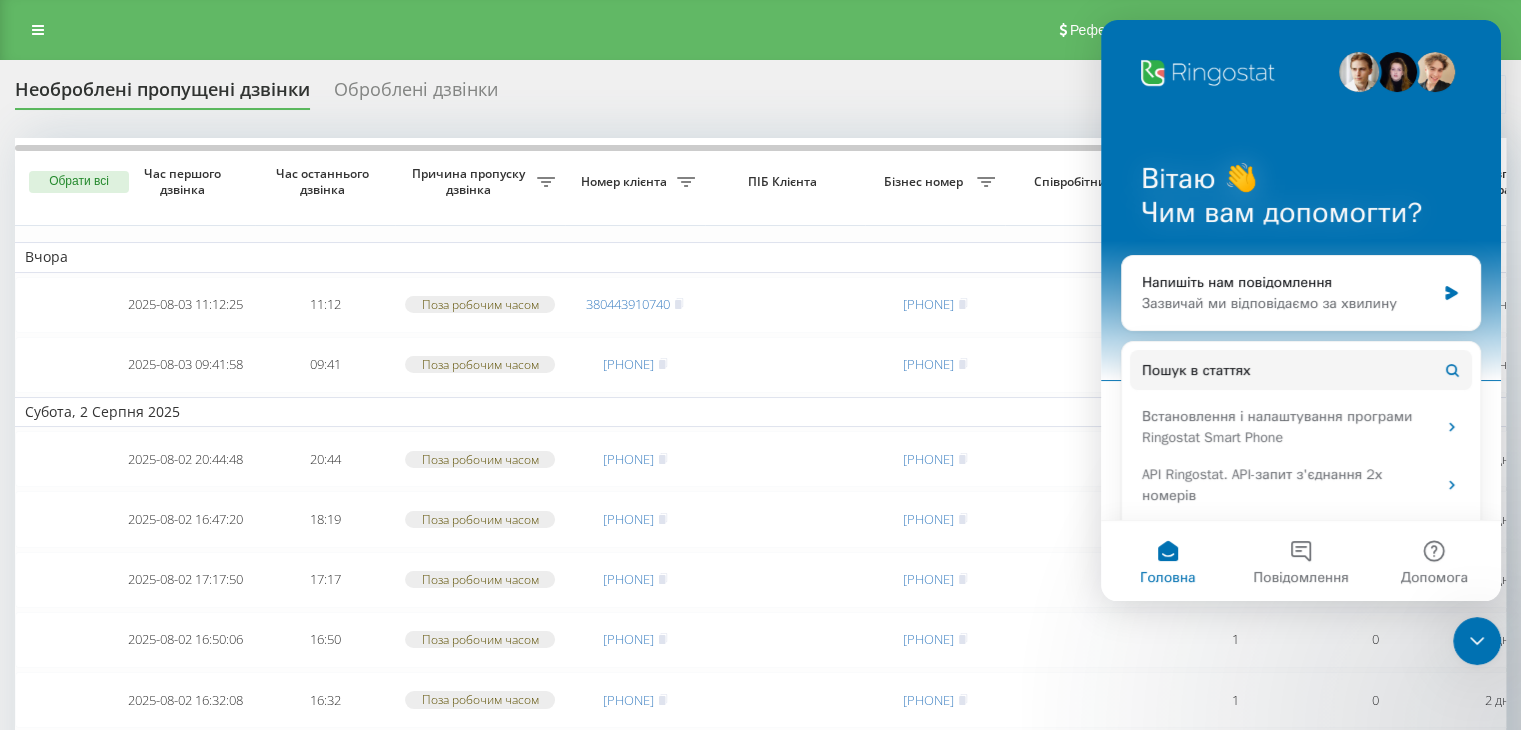 scroll, scrollTop: 0, scrollLeft: 0, axis: both 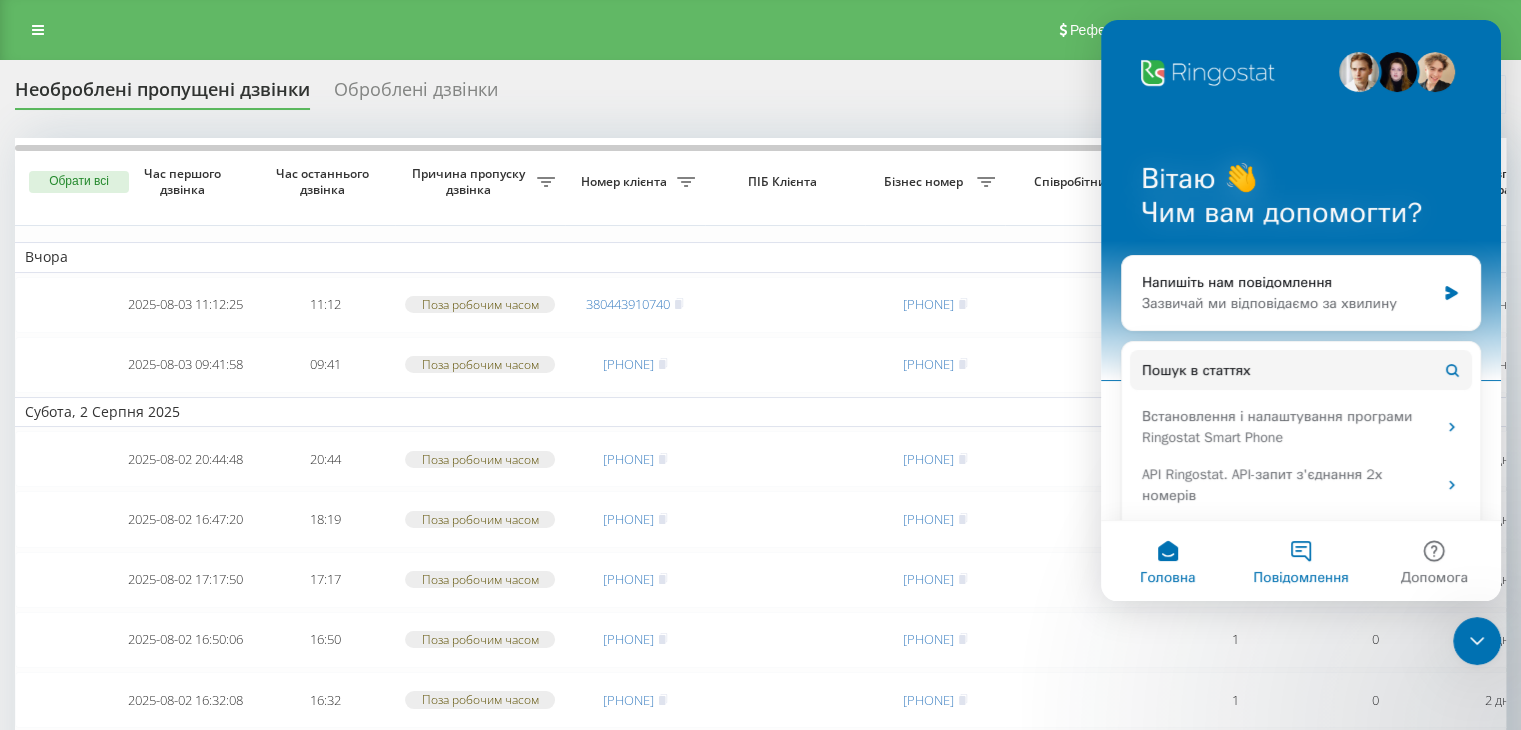 click on "Повідомлення" at bounding box center [1300, 561] 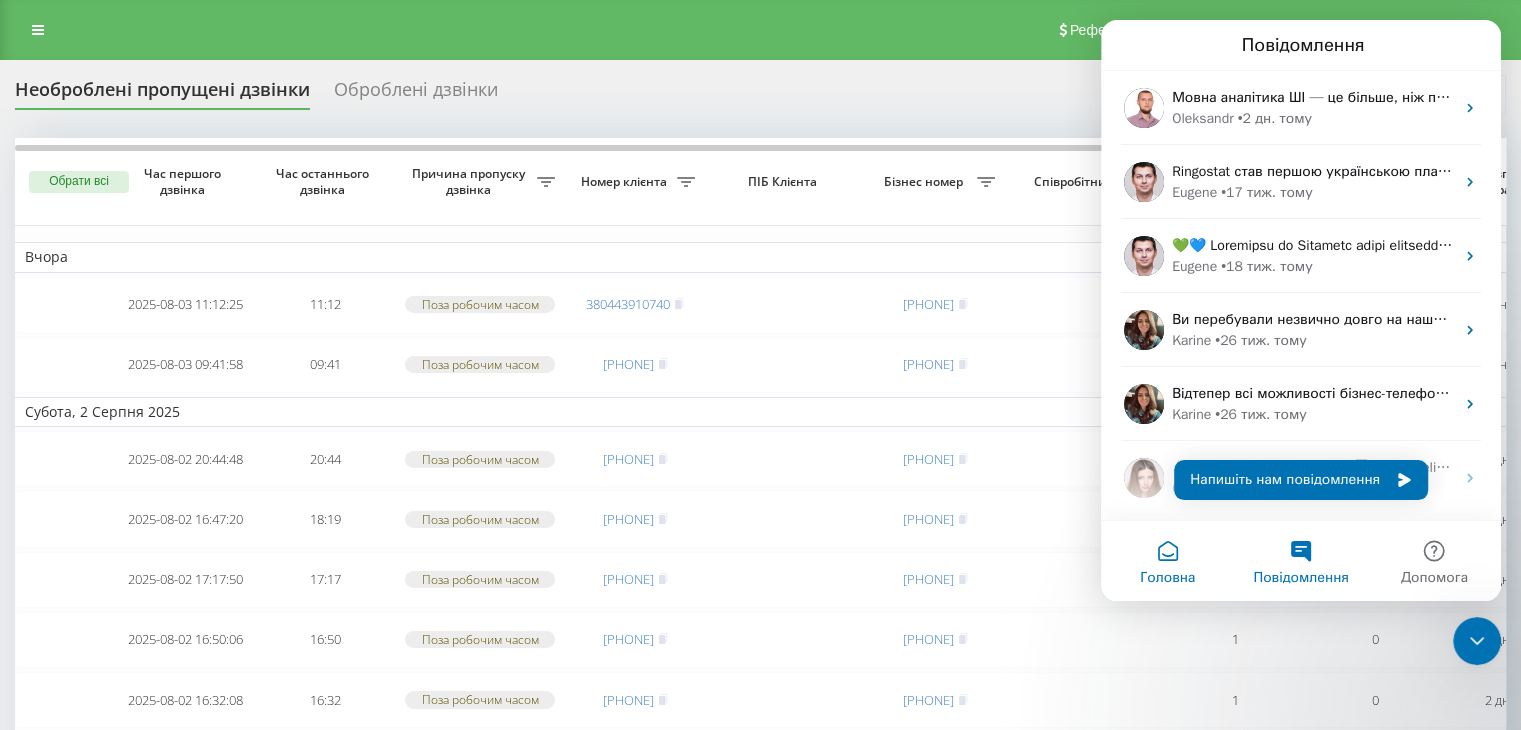 click on "Головна" at bounding box center (1167, 578) 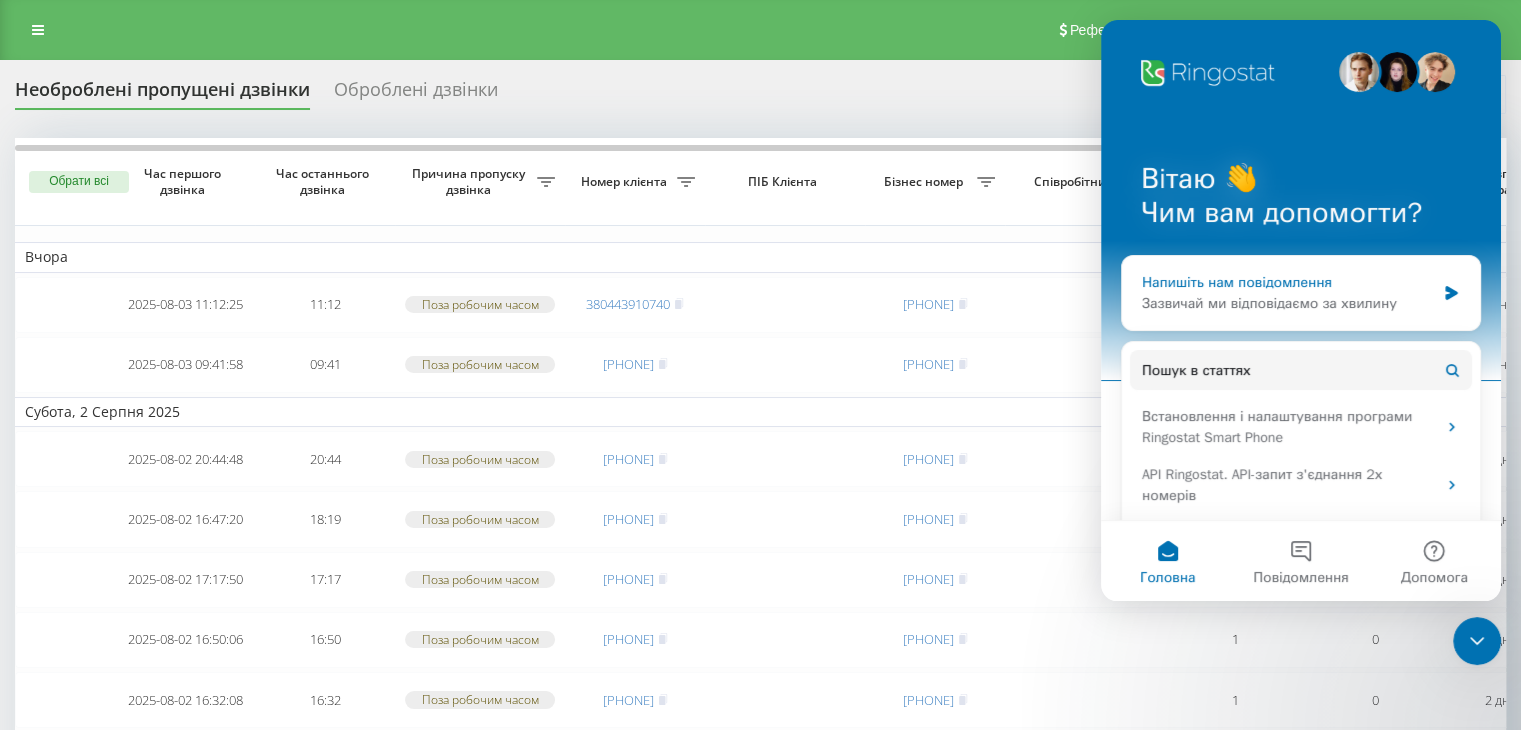 click on "Напишіть нам повідомлення" at bounding box center (1288, 282) 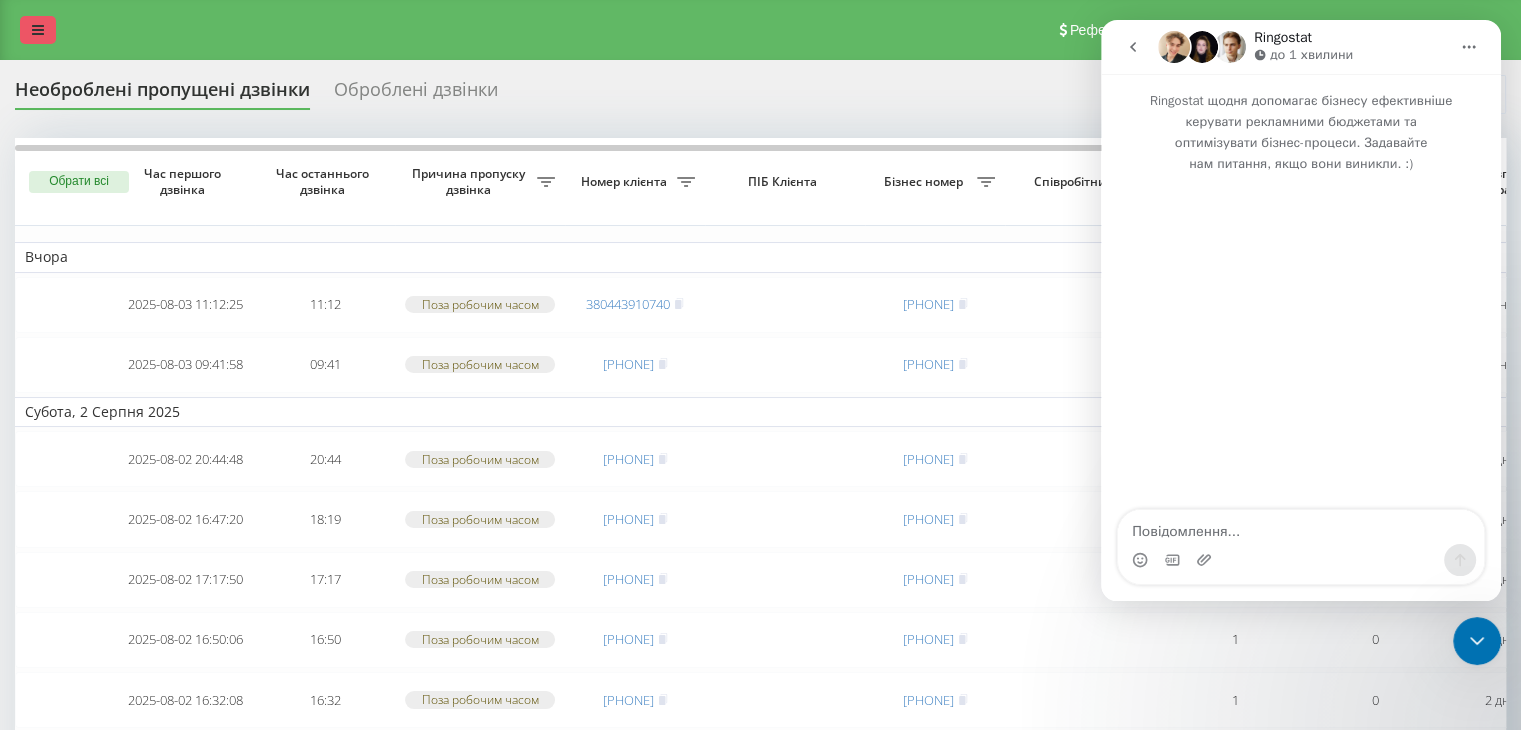 click at bounding box center [38, 30] 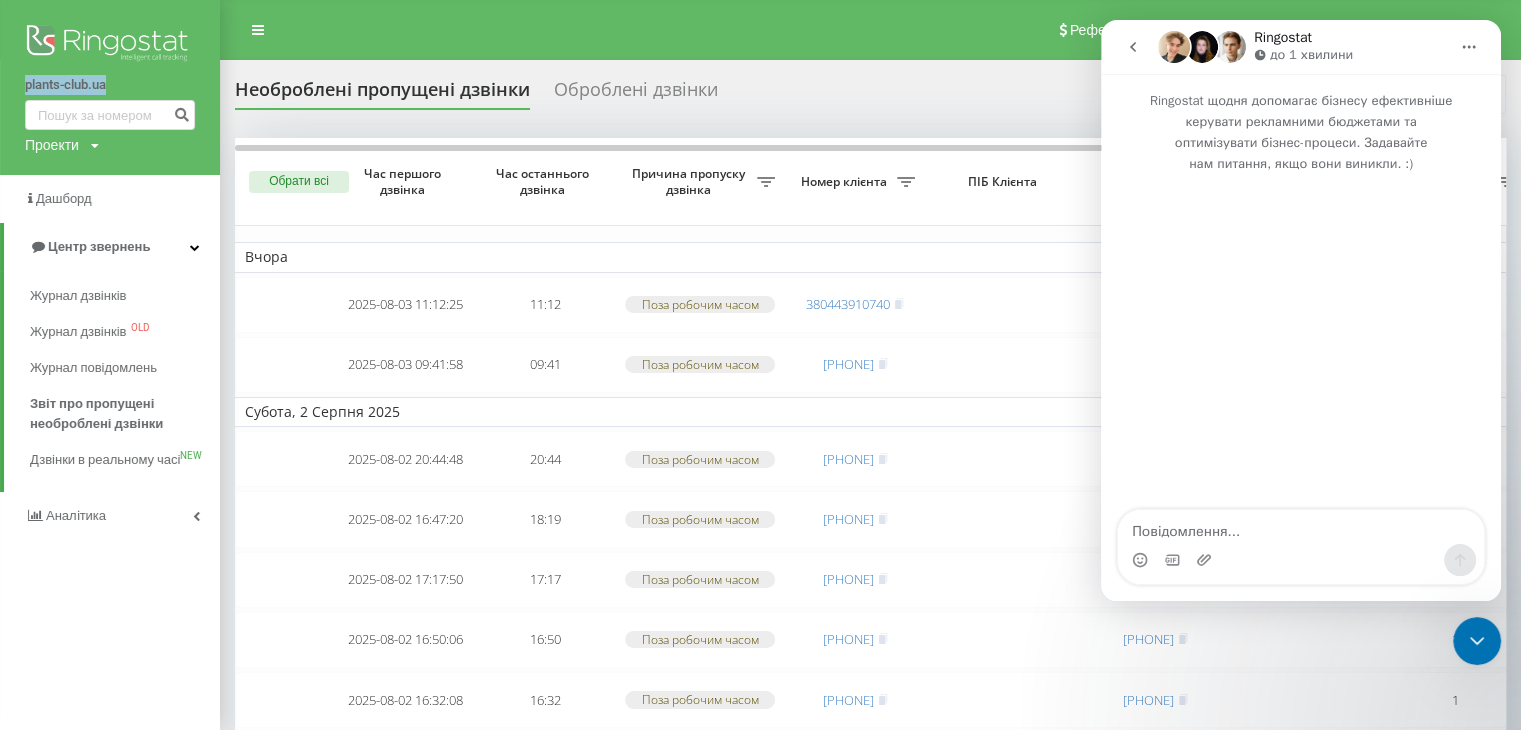 drag, startPoint x: 16, startPoint y: 87, endPoint x: 124, endPoint y: 91, distance: 108.07405 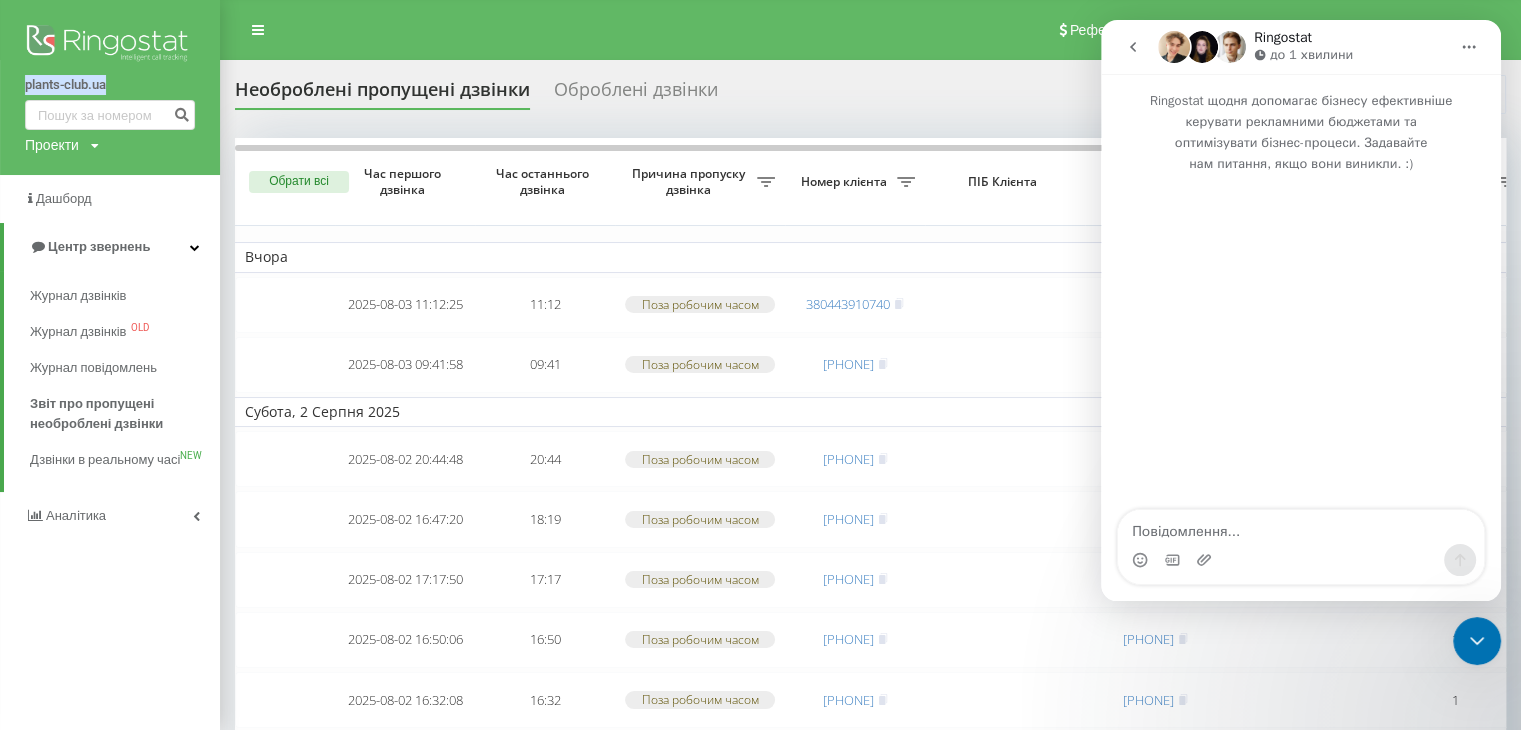 click 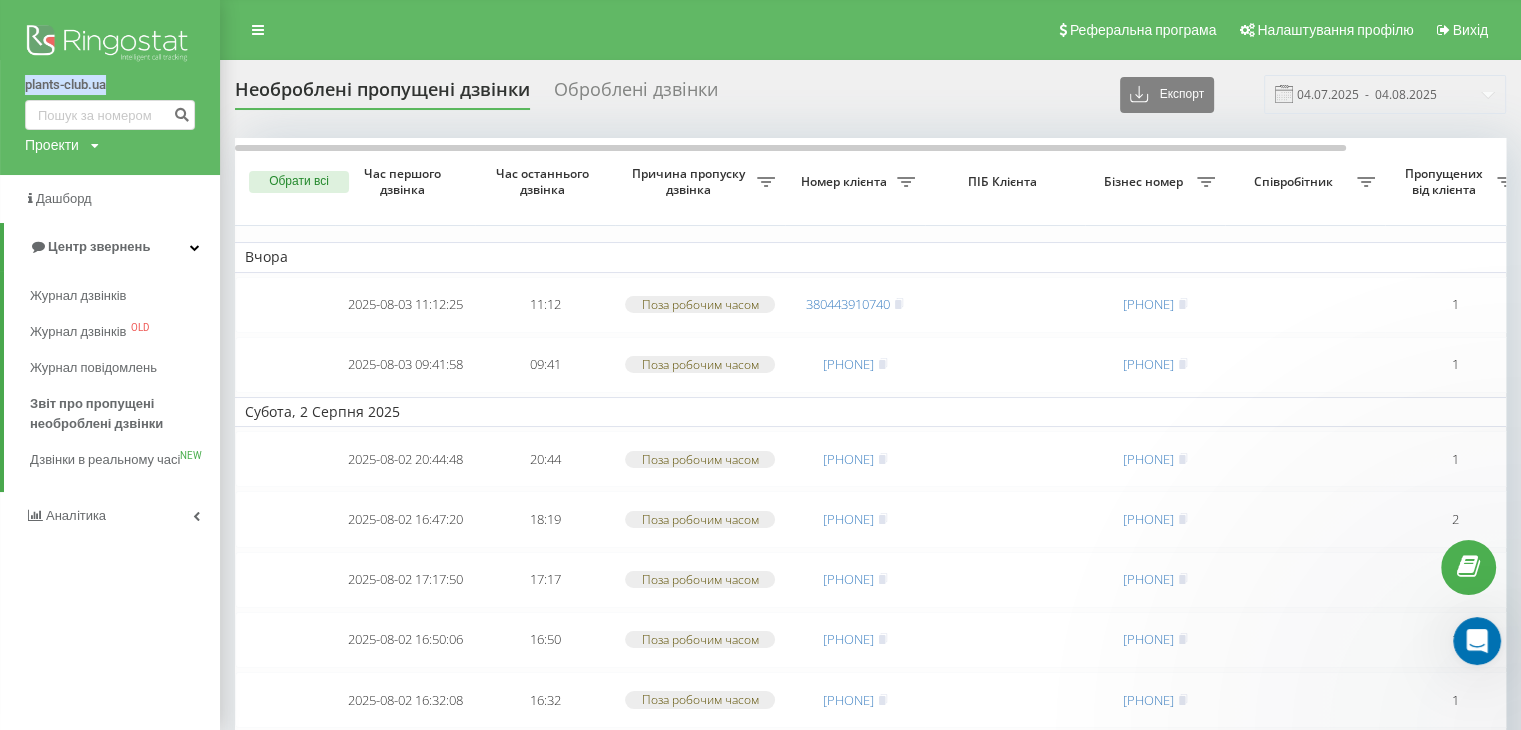 scroll, scrollTop: 0, scrollLeft: 0, axis: both 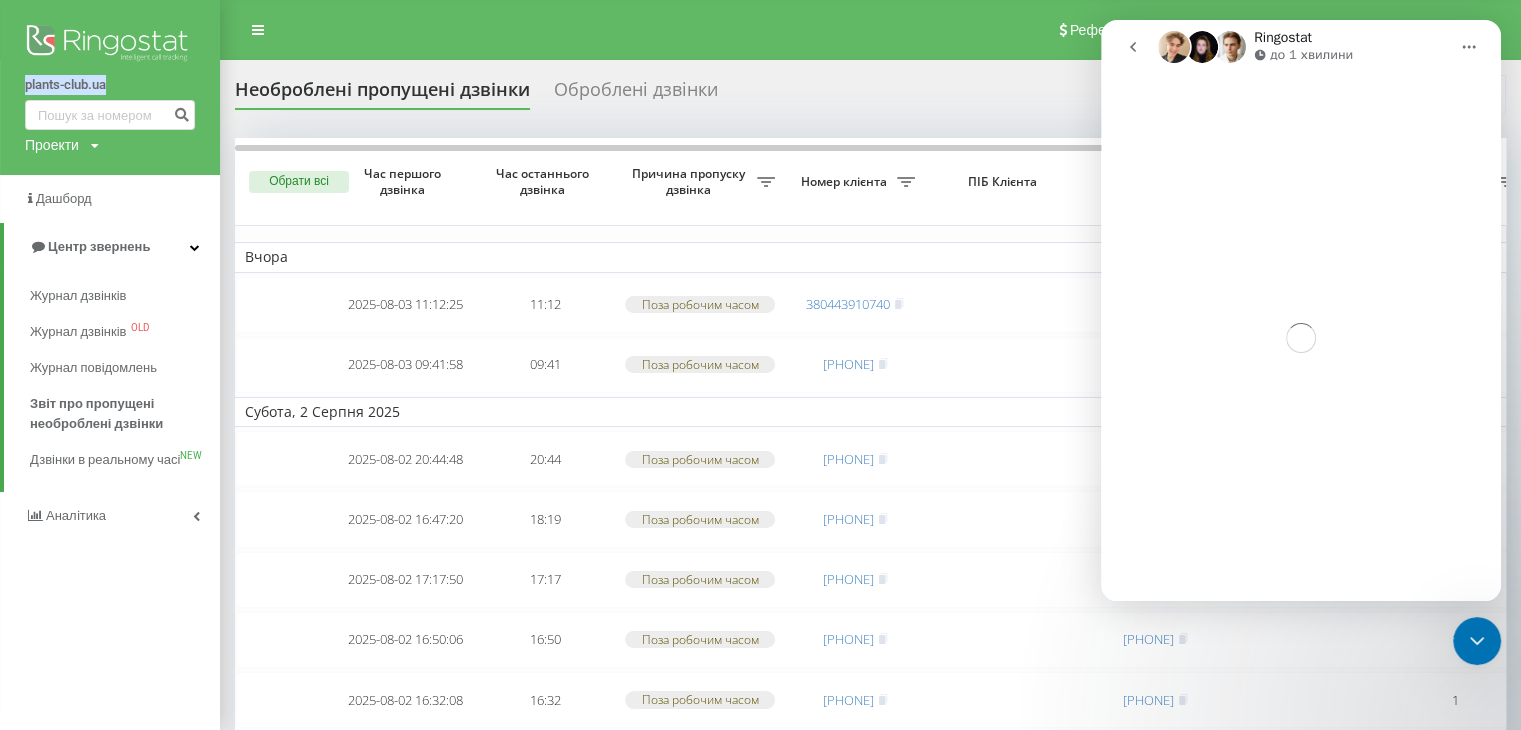 click 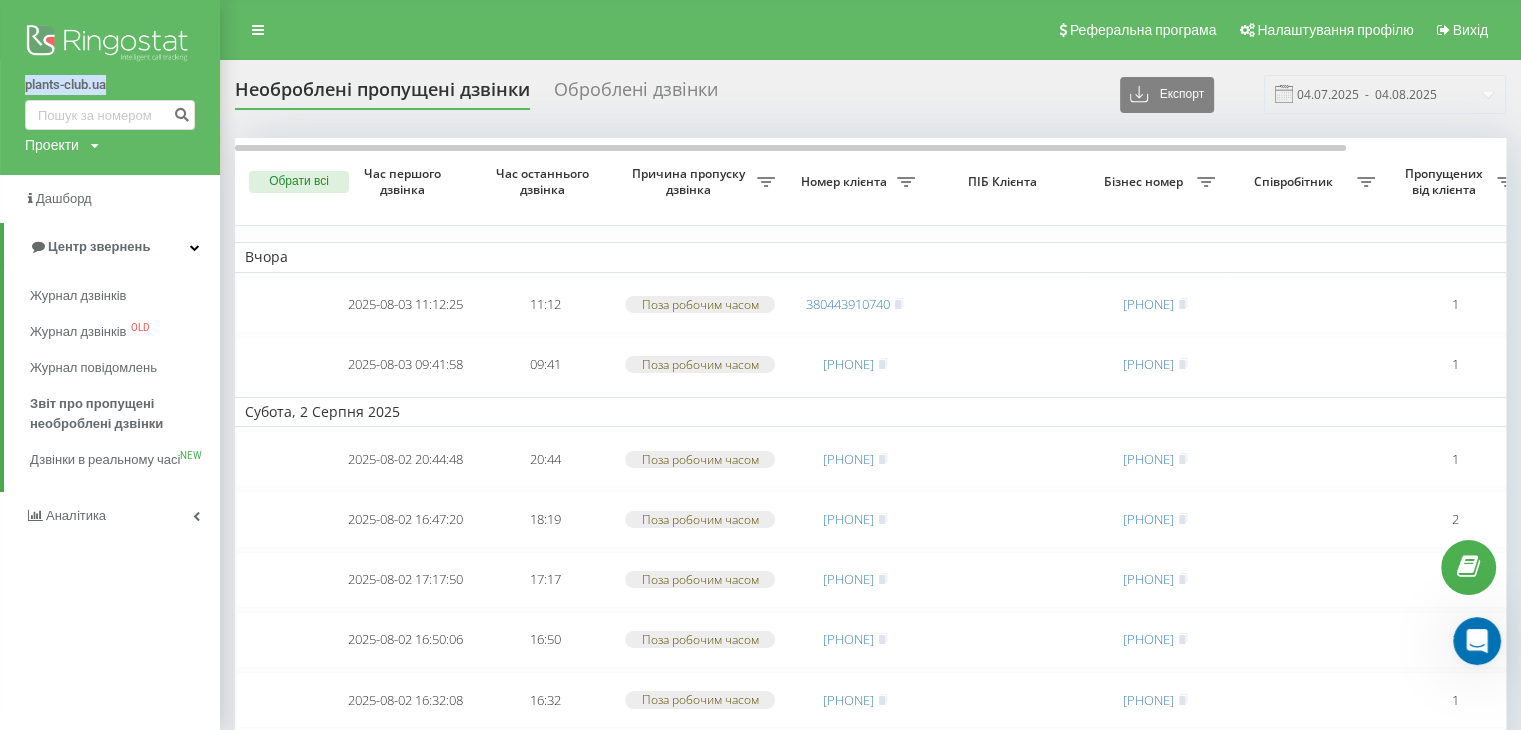 click 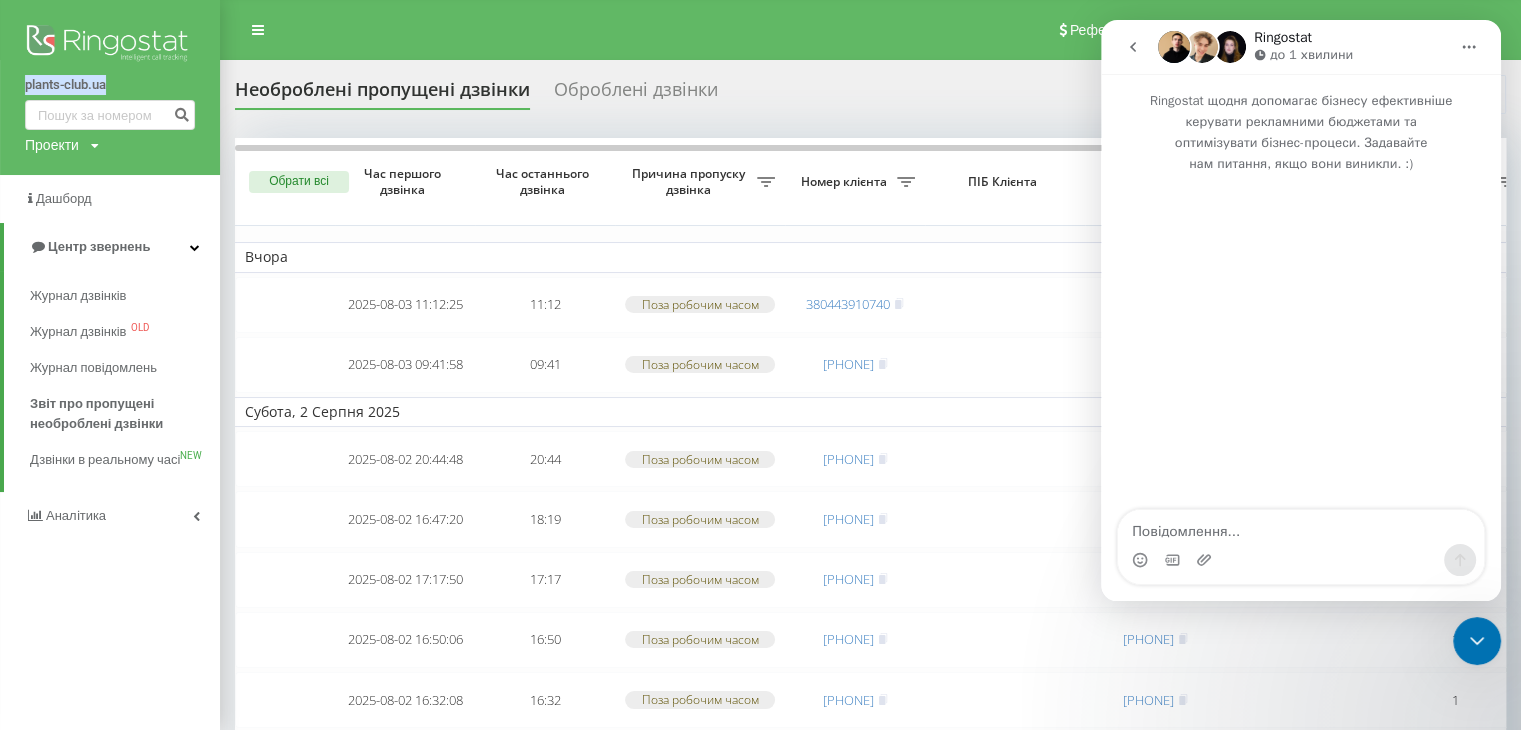 click 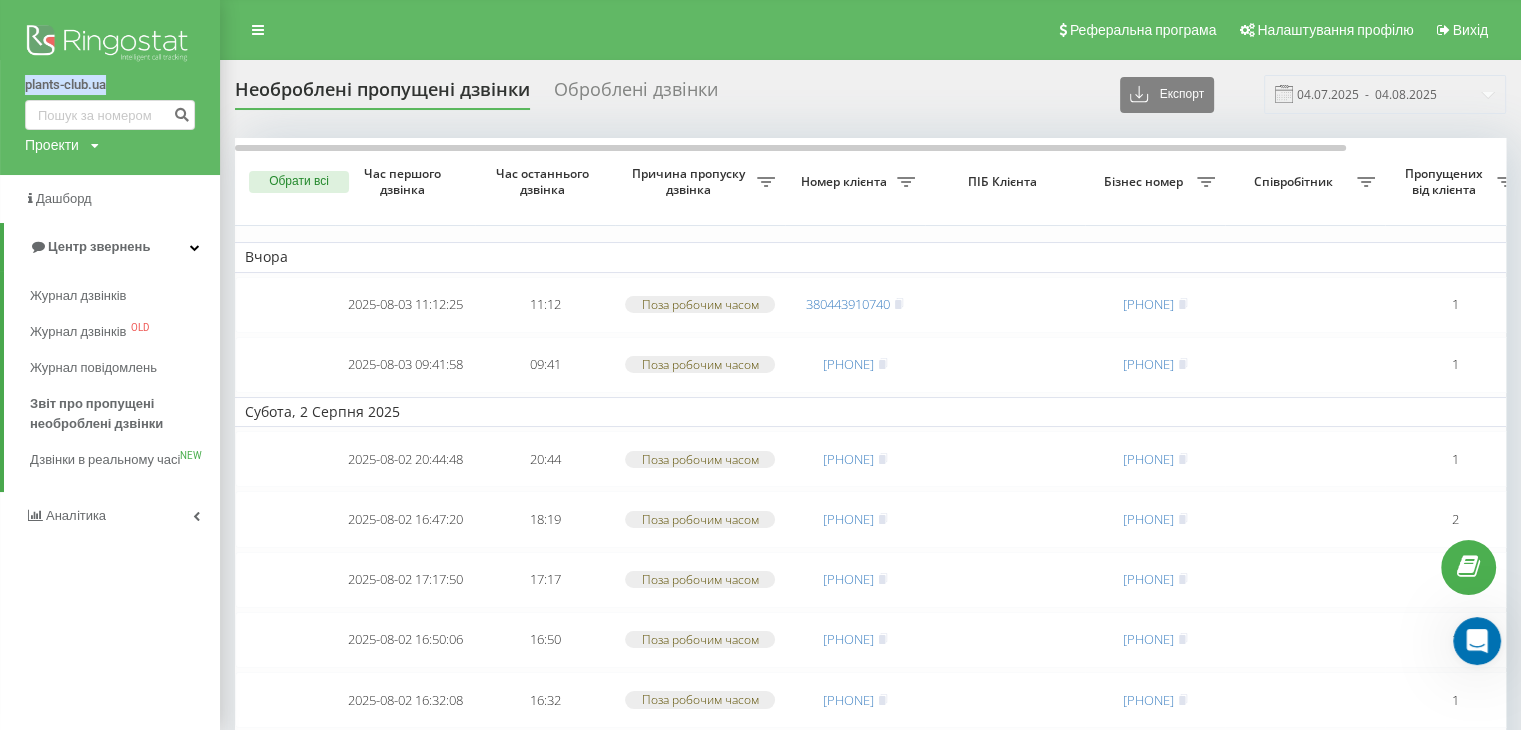 click 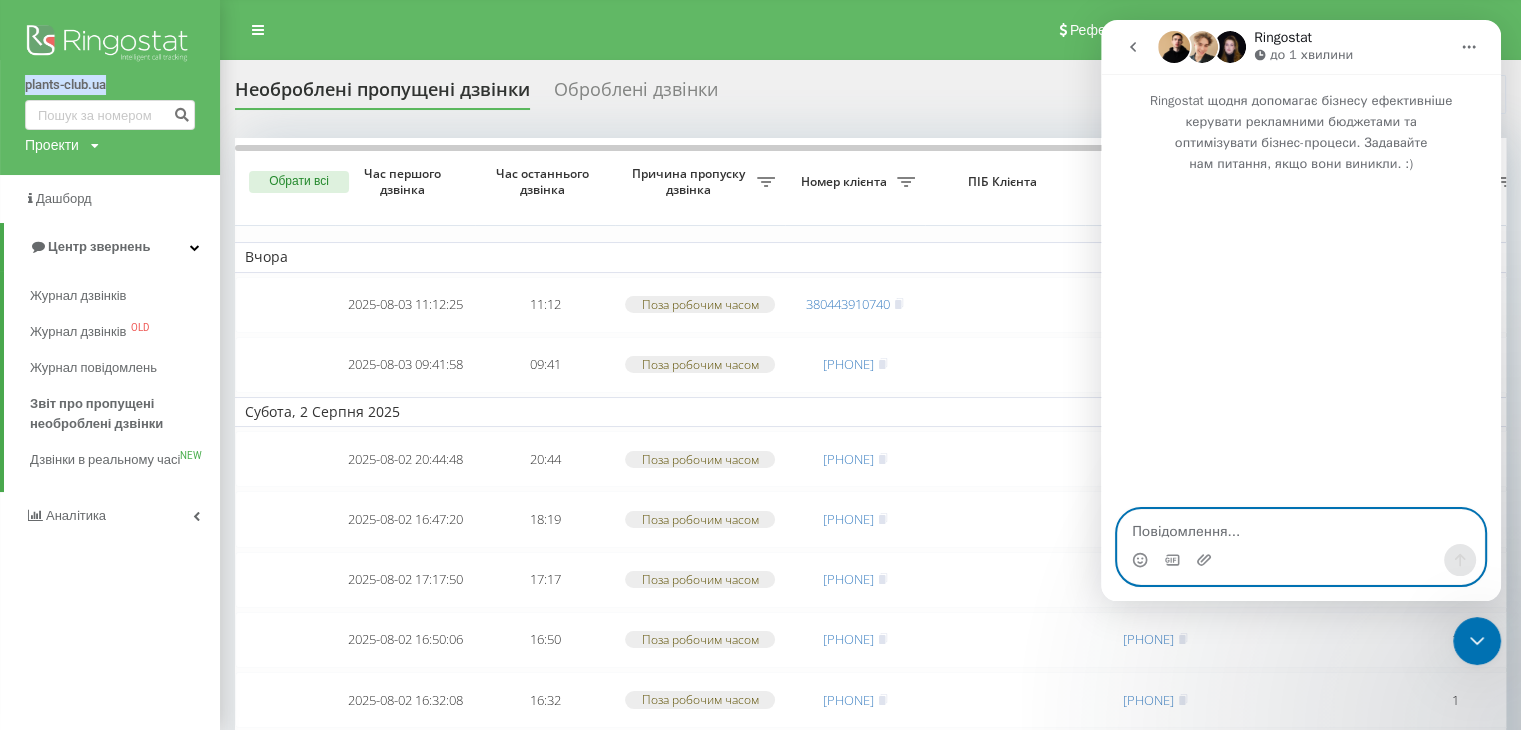 click at bounding box center (1301, 527) 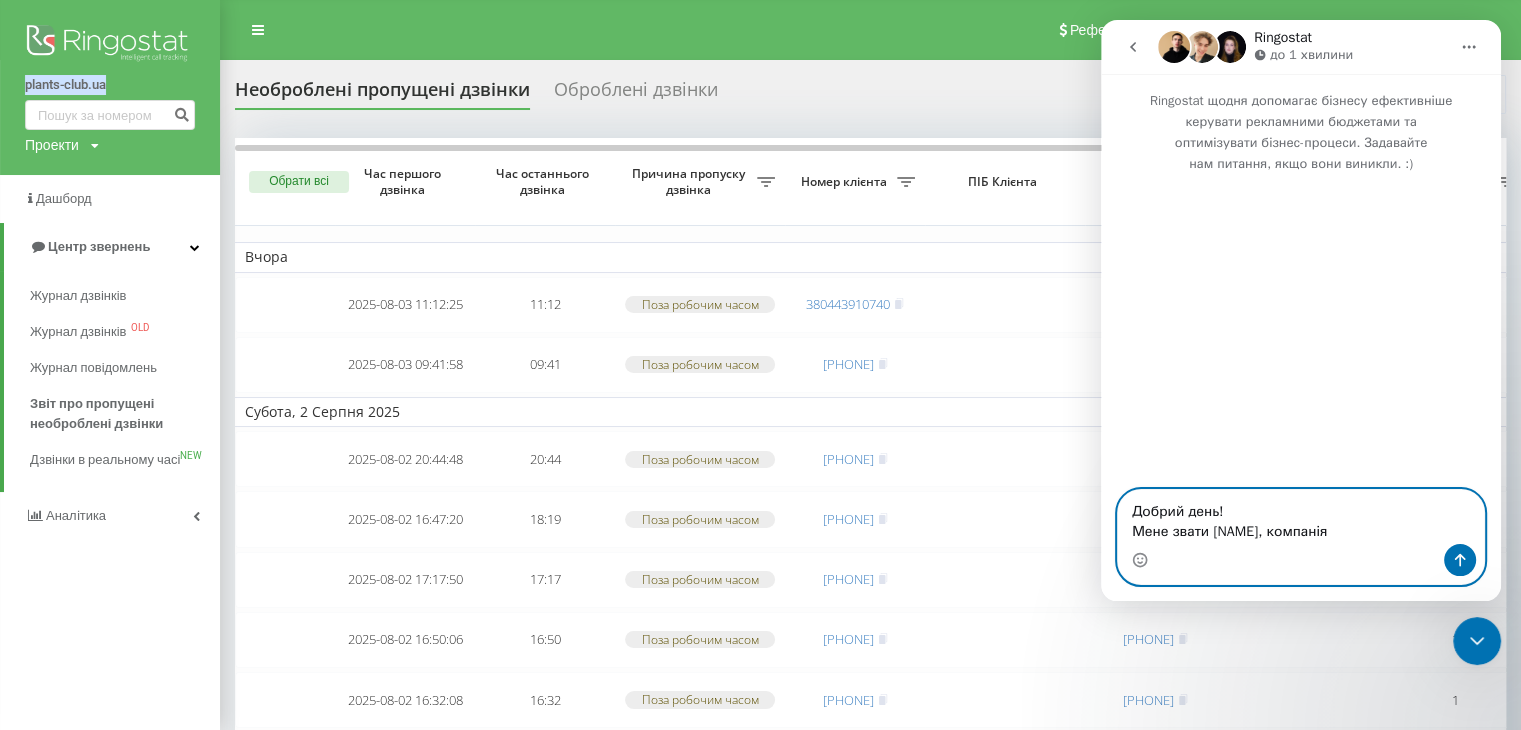 type on "Добрий день!
Мене звати Ірина, компанія" 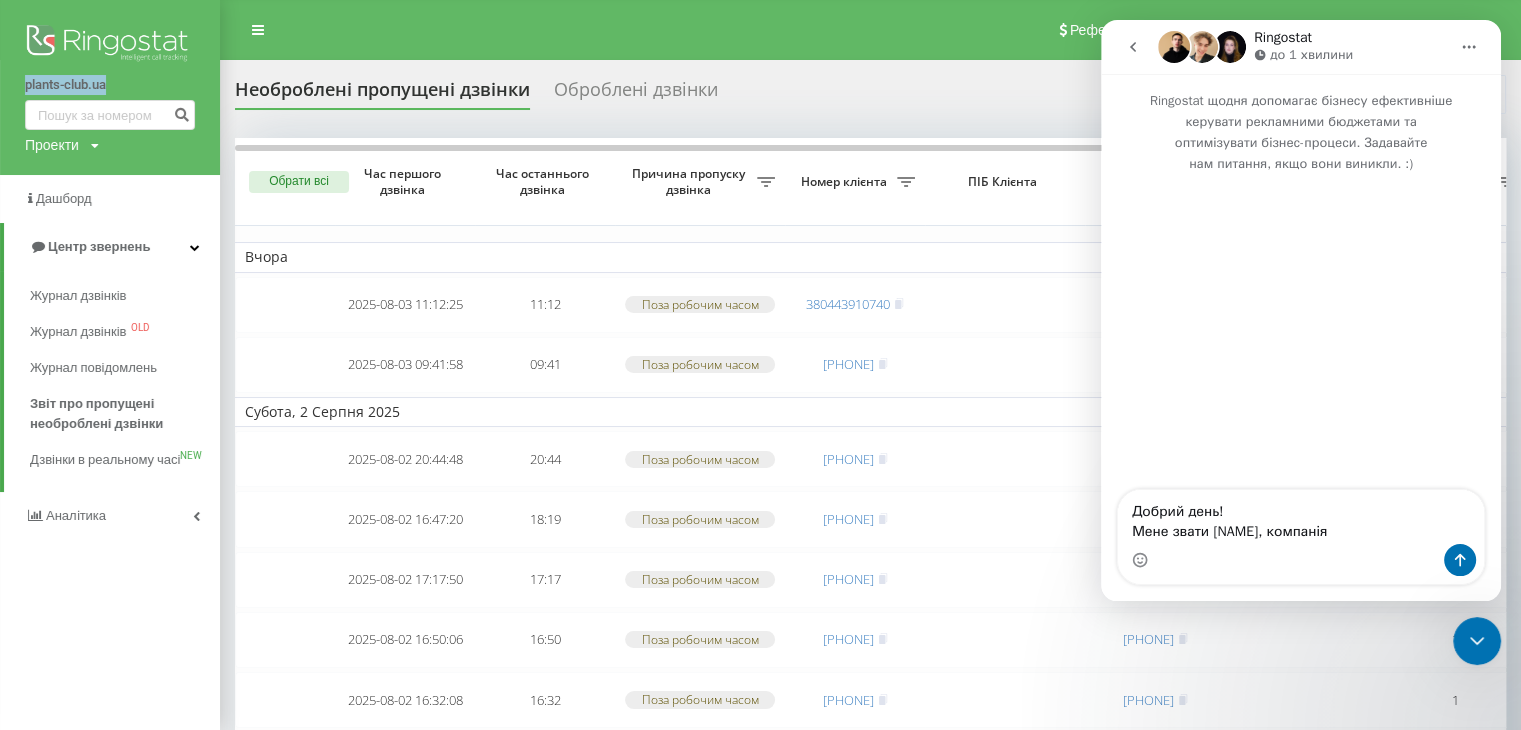 click on "plants-club.ua" at bounding box center [110, 85] 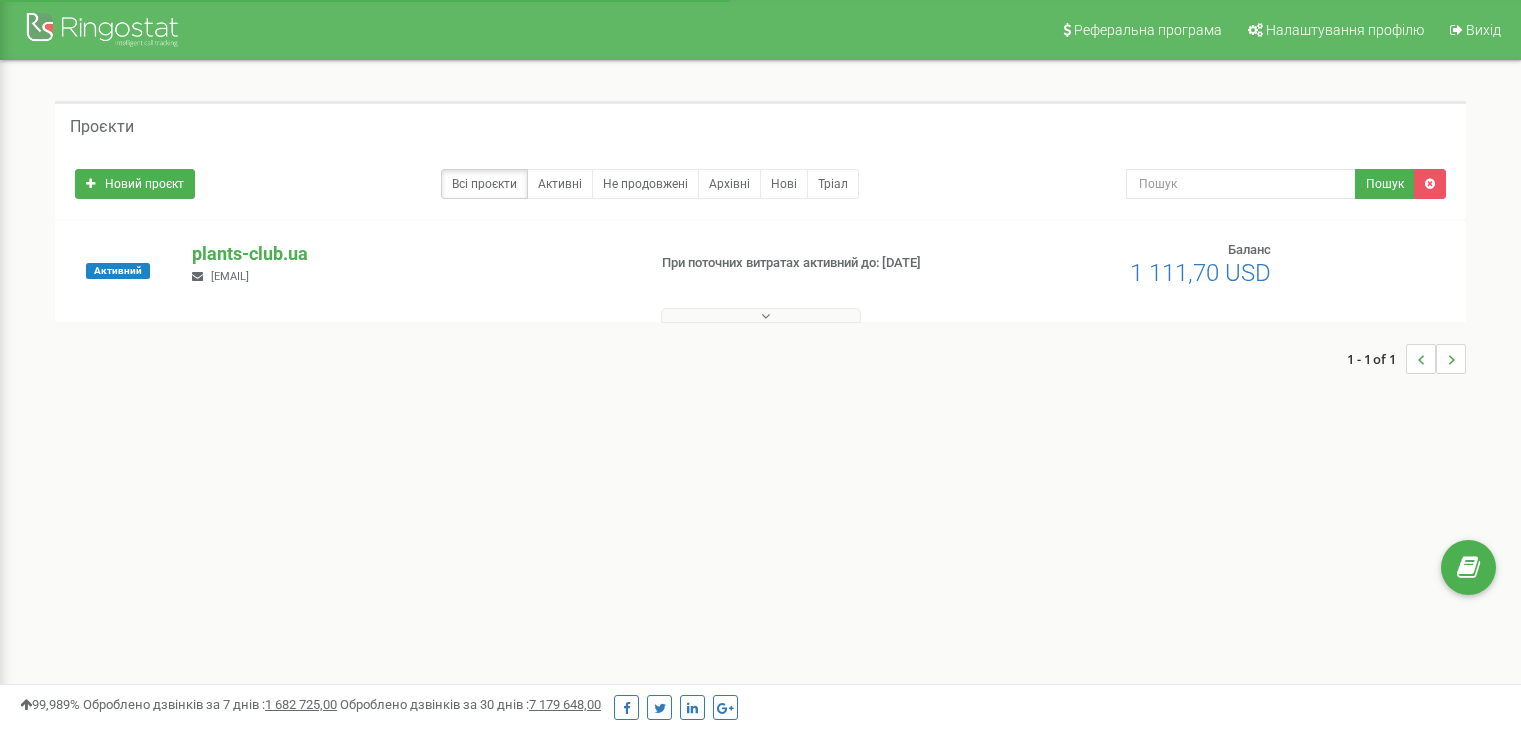 scroll, scrollTop: 0, scrollLeft: 0, axis: both 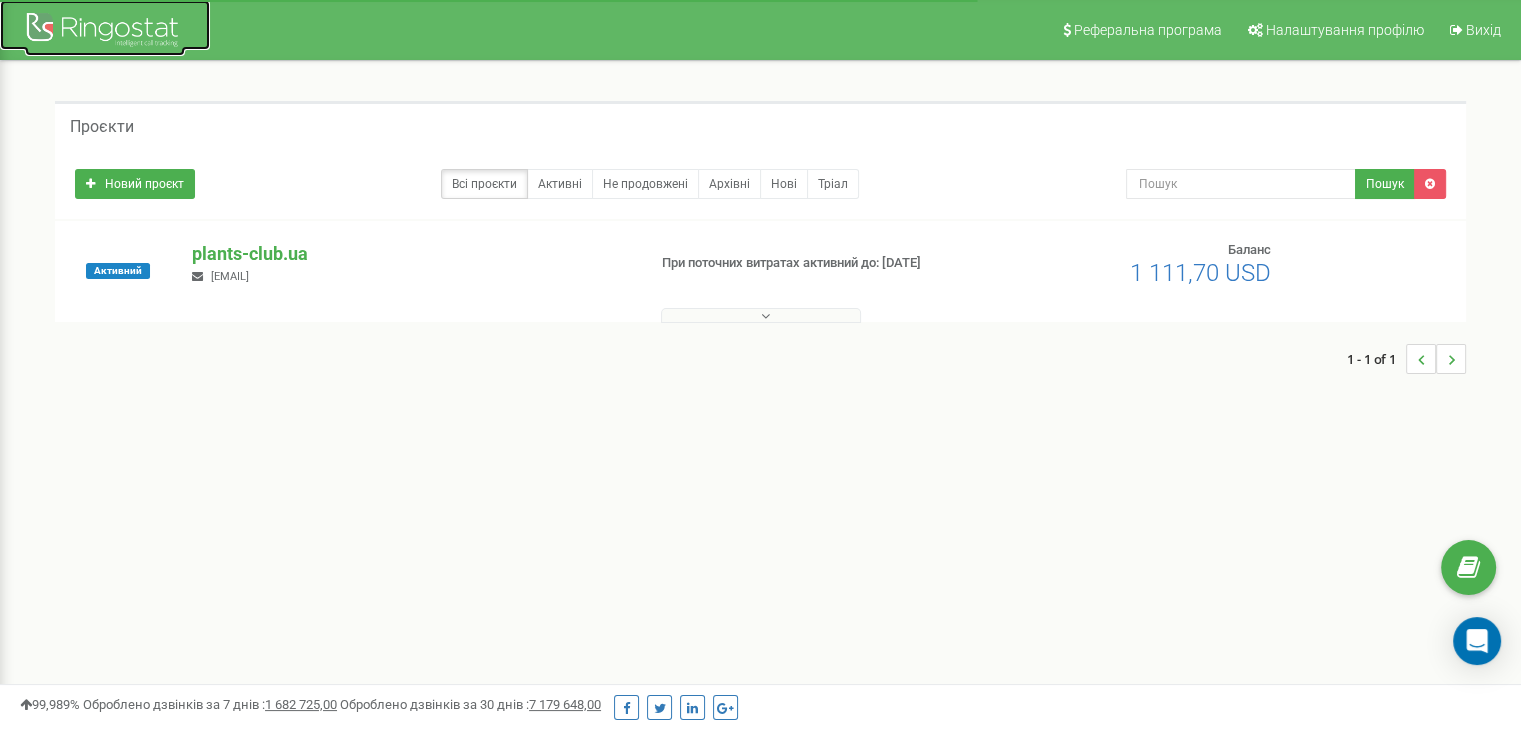 click at bounding box center (105, 32) 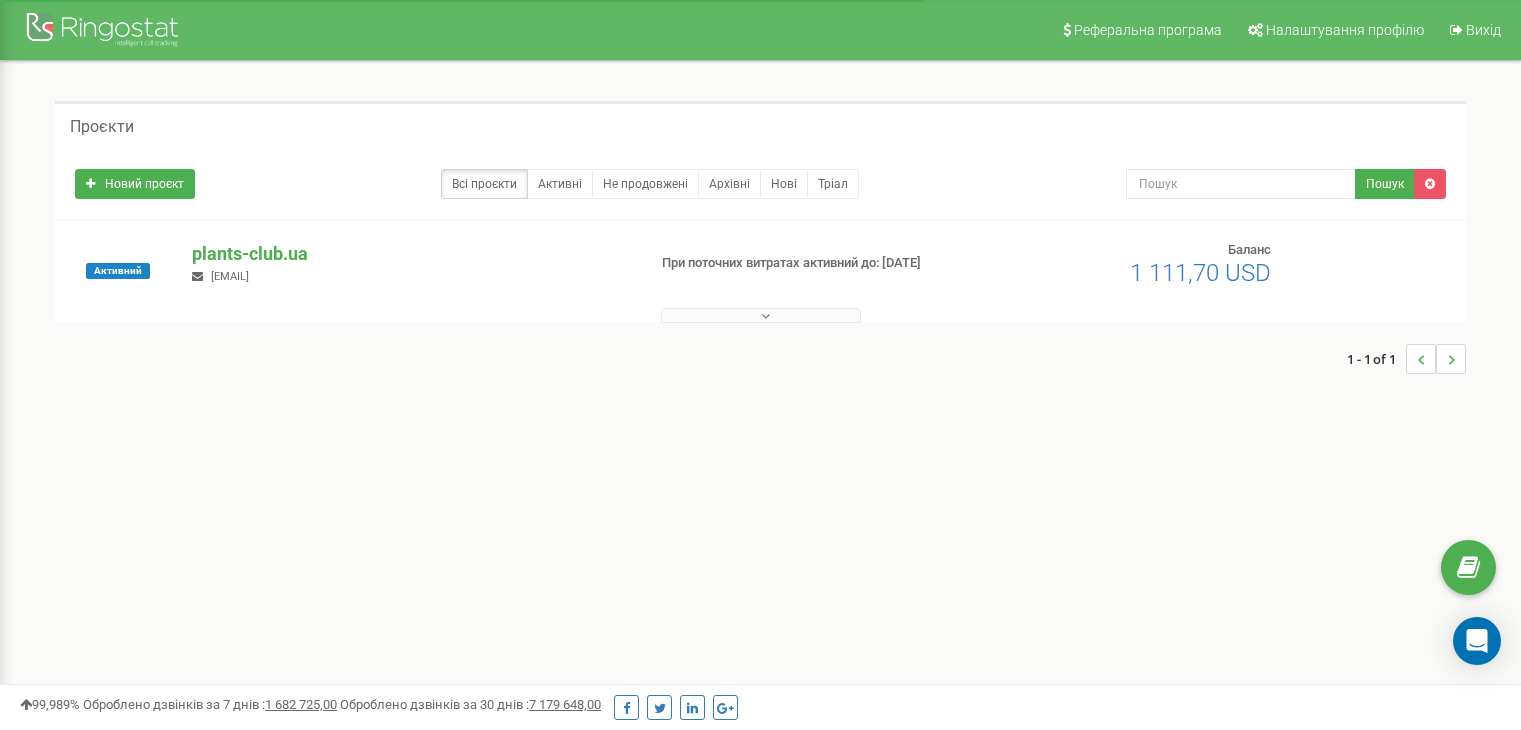 scroll, scrollTop: 0, scrollLeft: 0, axis: both 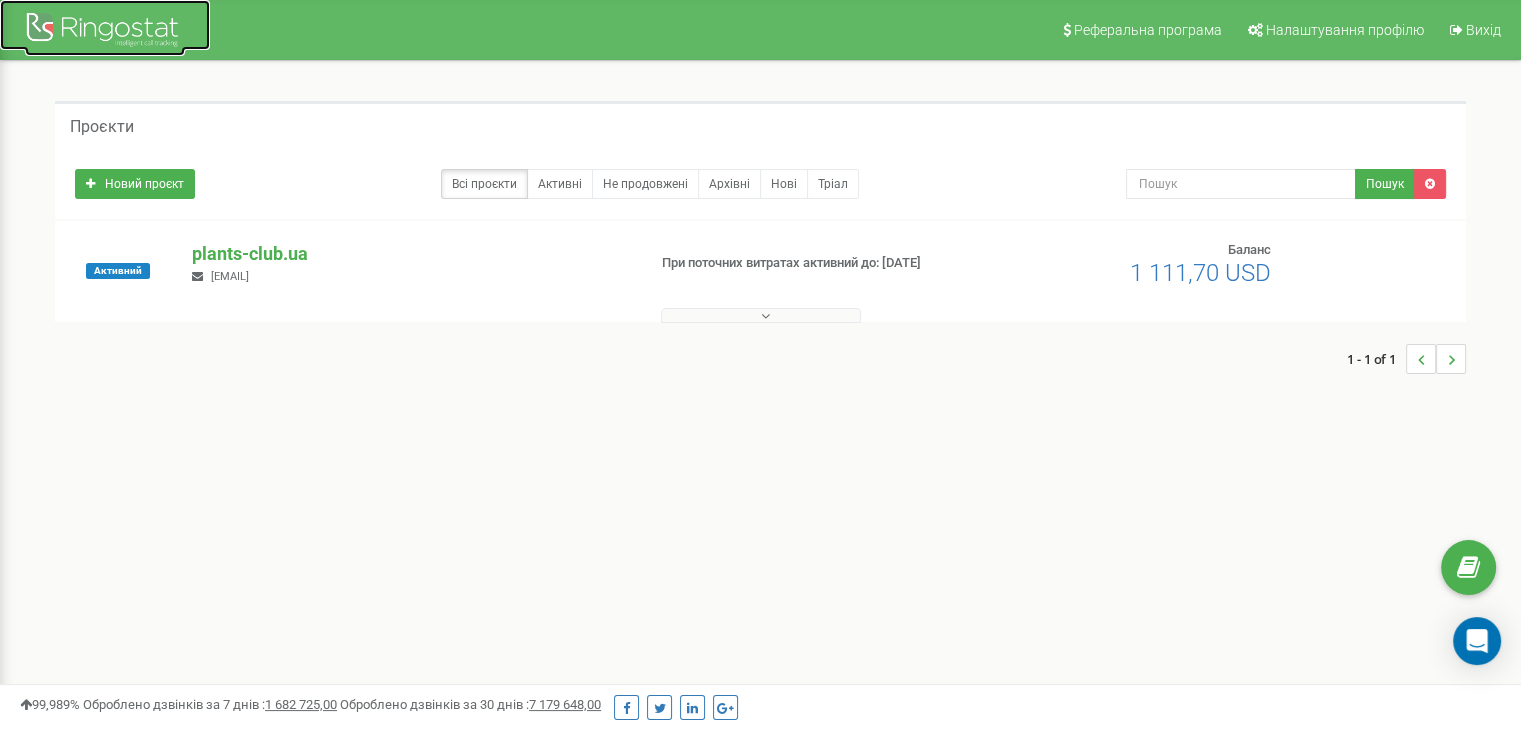 click at bounding box center [105, 25] 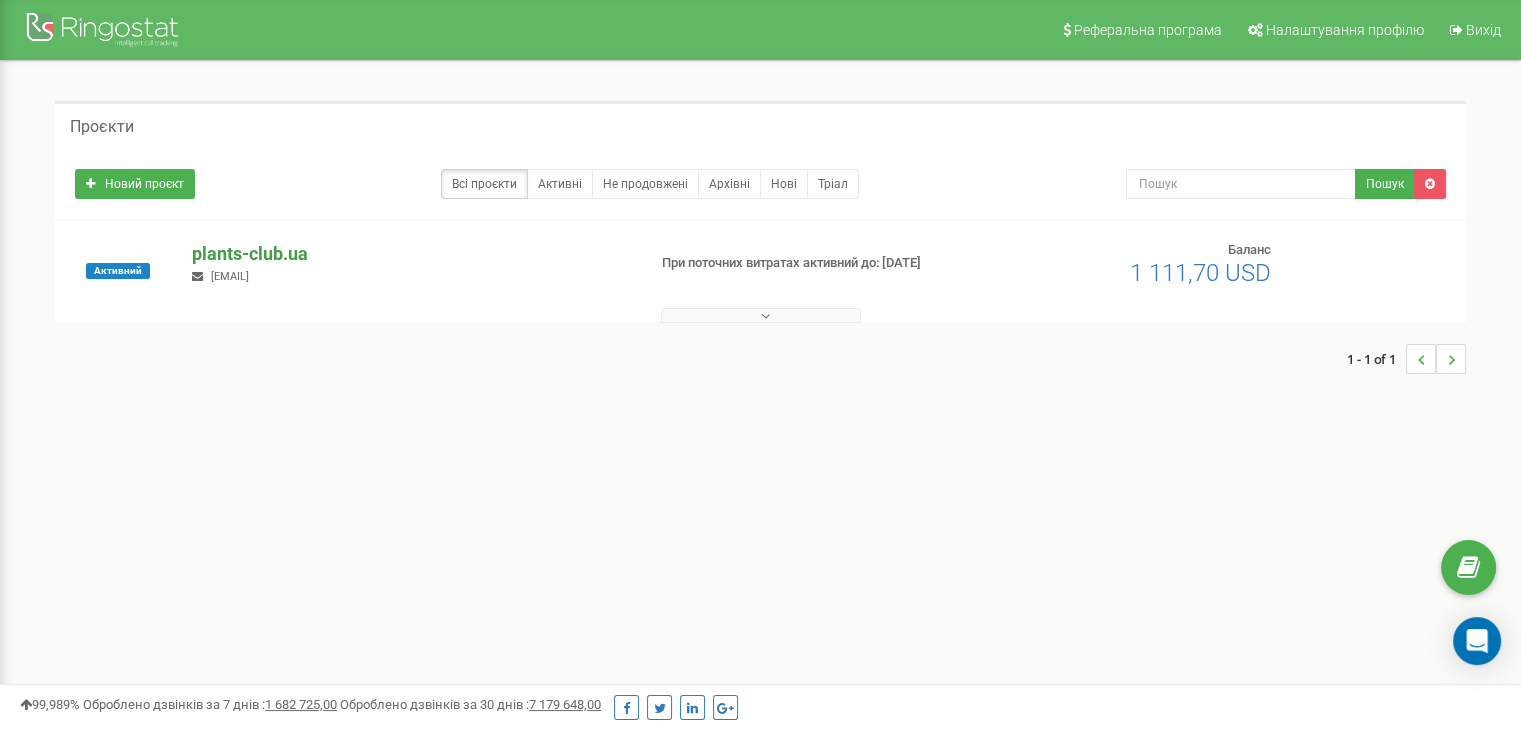 click on "plants-club.ua" at bounding box center (410, 254) 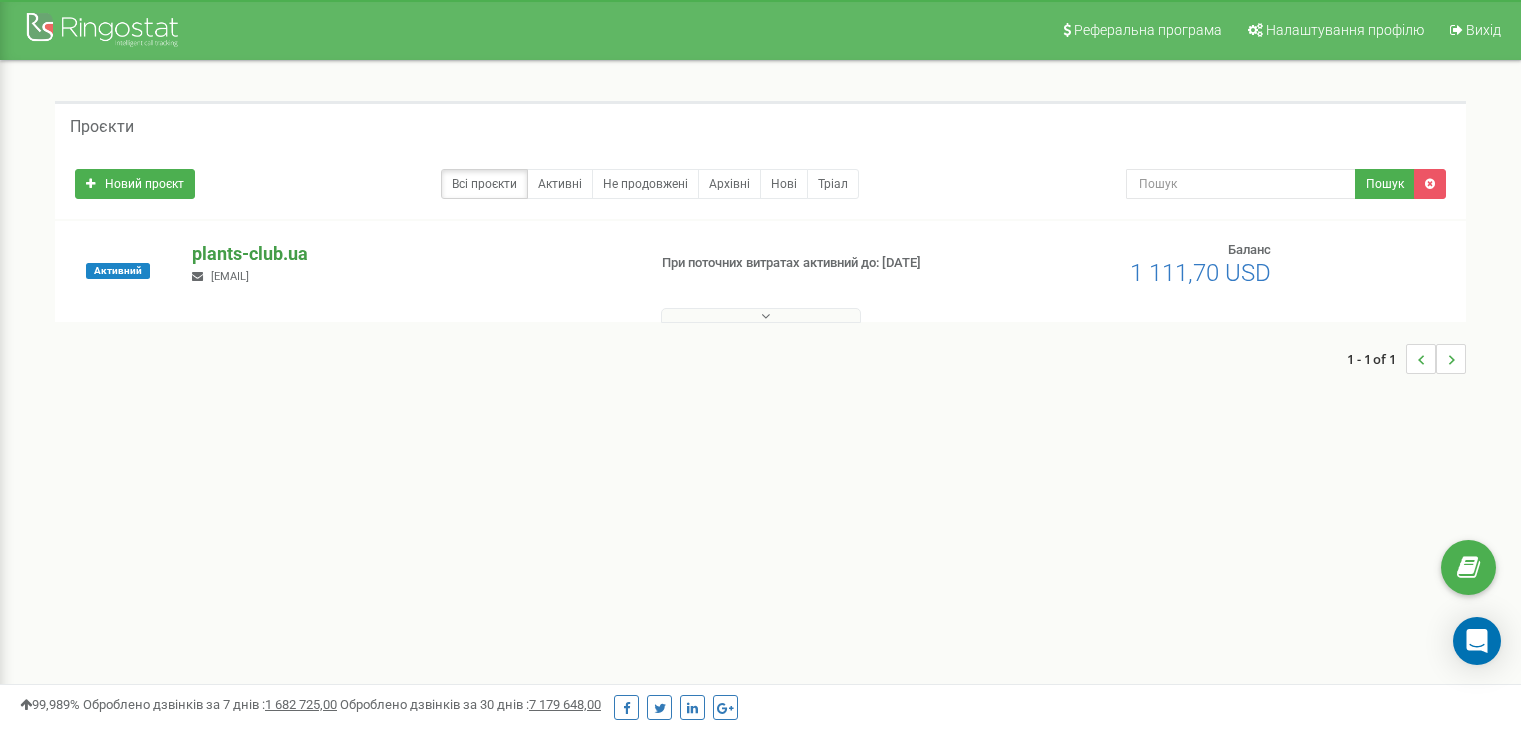 scroll, scrollTop: 0, scrollLeft: 0, axis: both 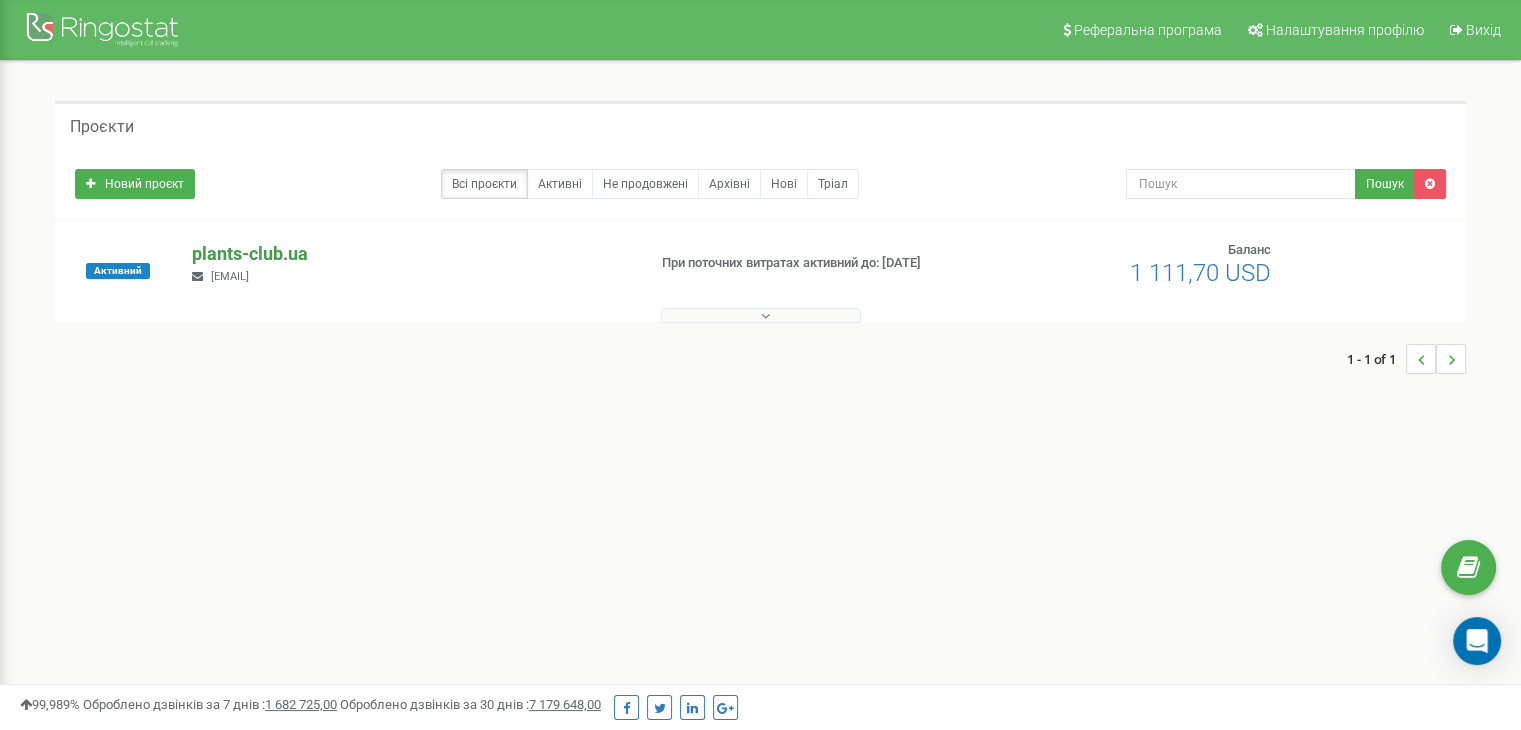 click on "plants-club.ua" at bounding box center [410, 254] 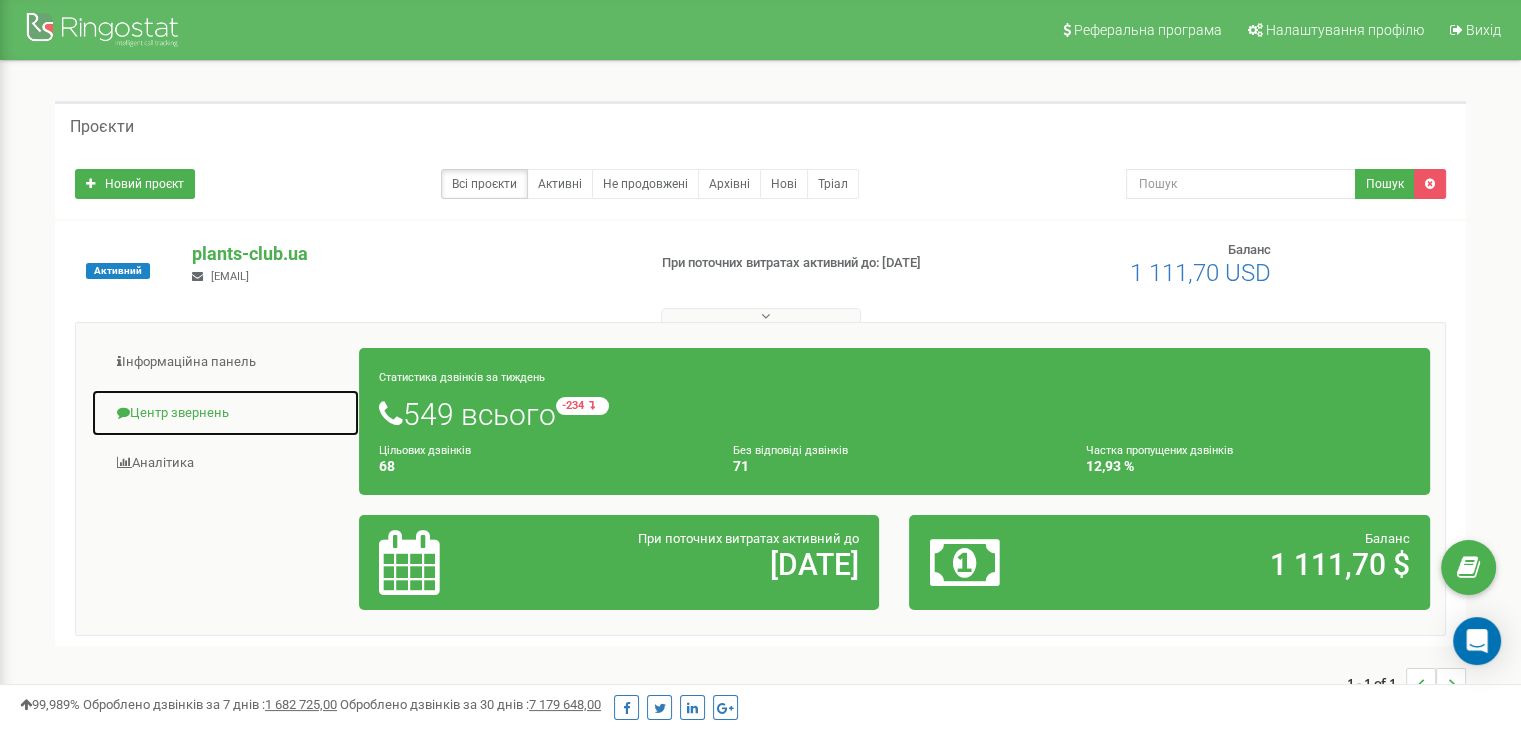 click on "Центр звернень" at bounding box center (225, 413) 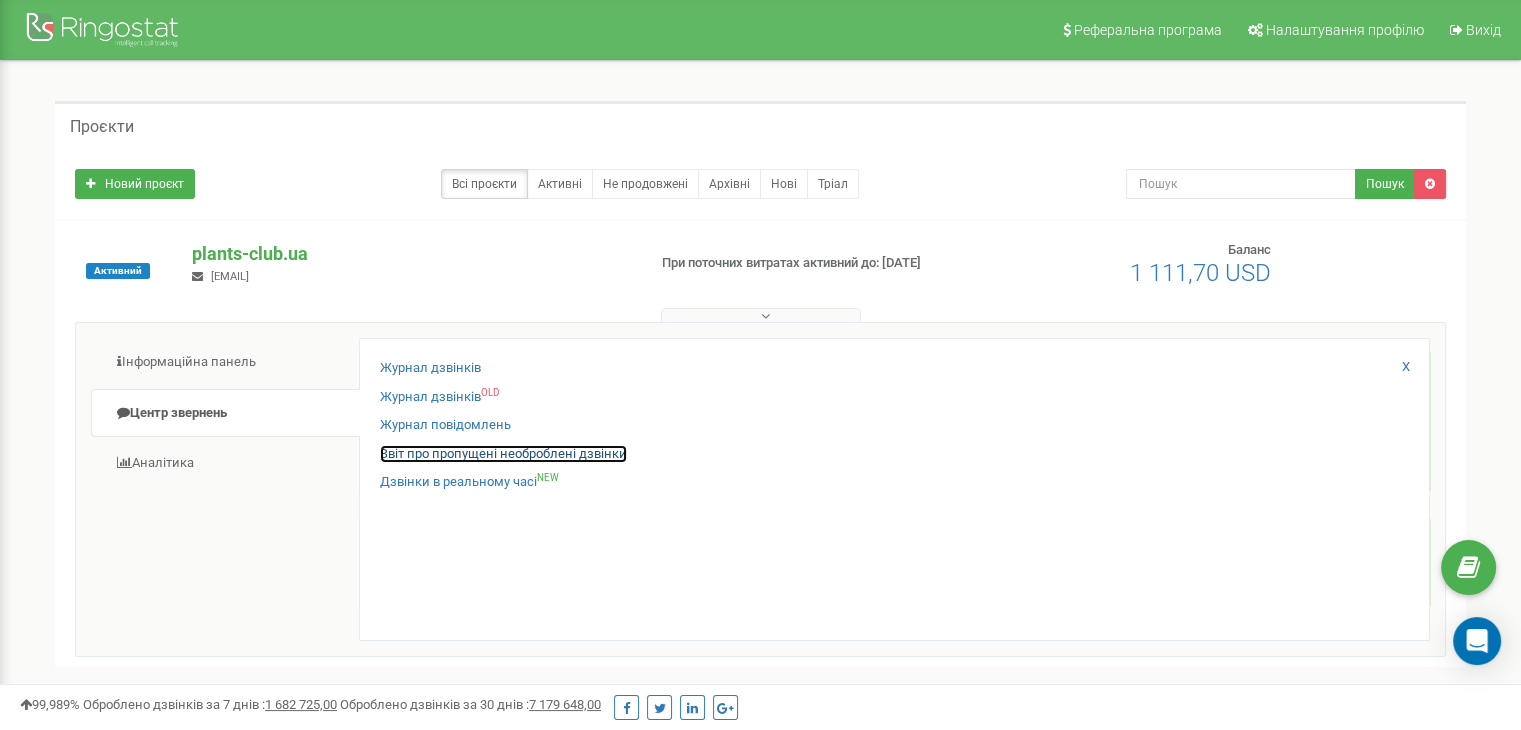 click on "Звіт про пропущені необроблені дзвінки" at bounding box center [503, 454] 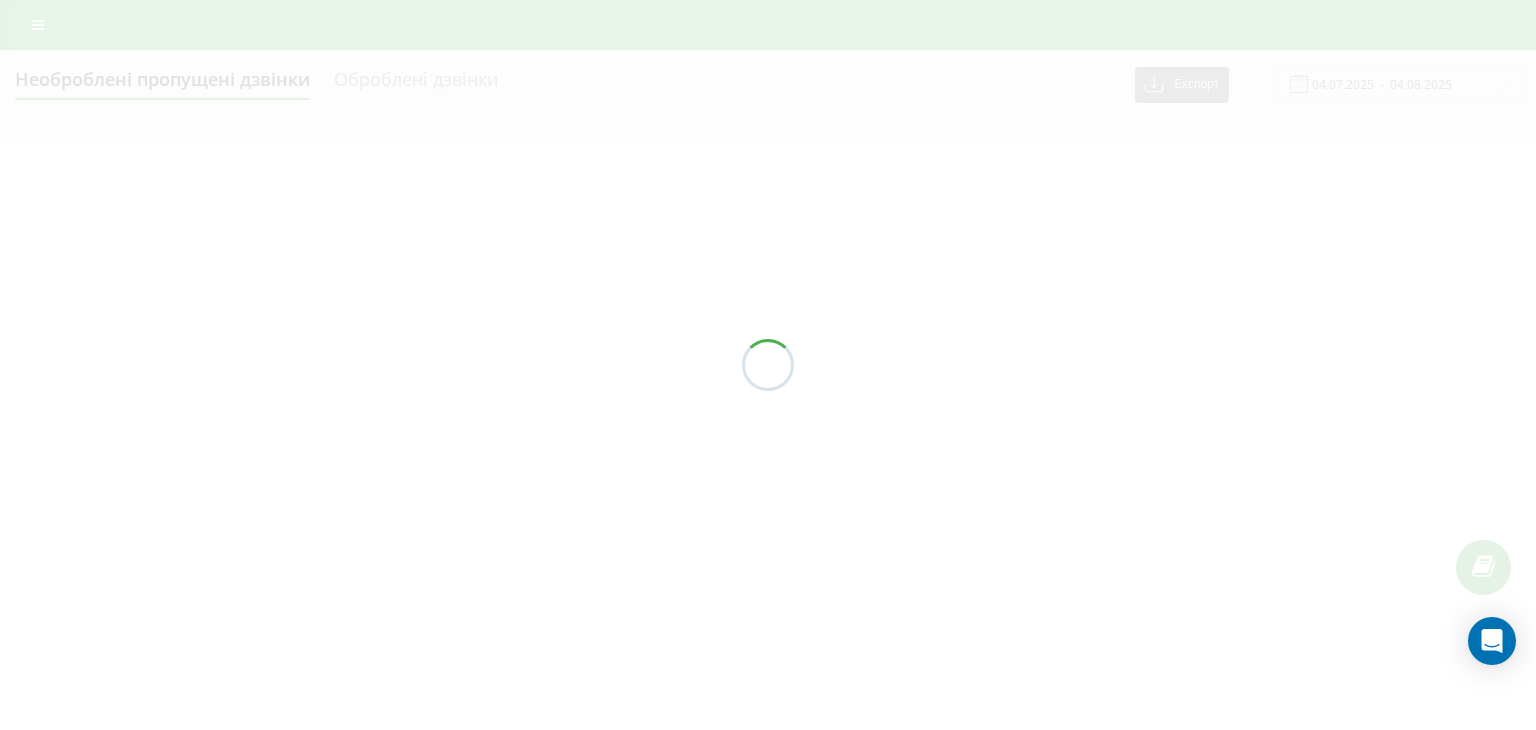 scroll, scrollTop: 0, scrollLeft: 0, axis: both 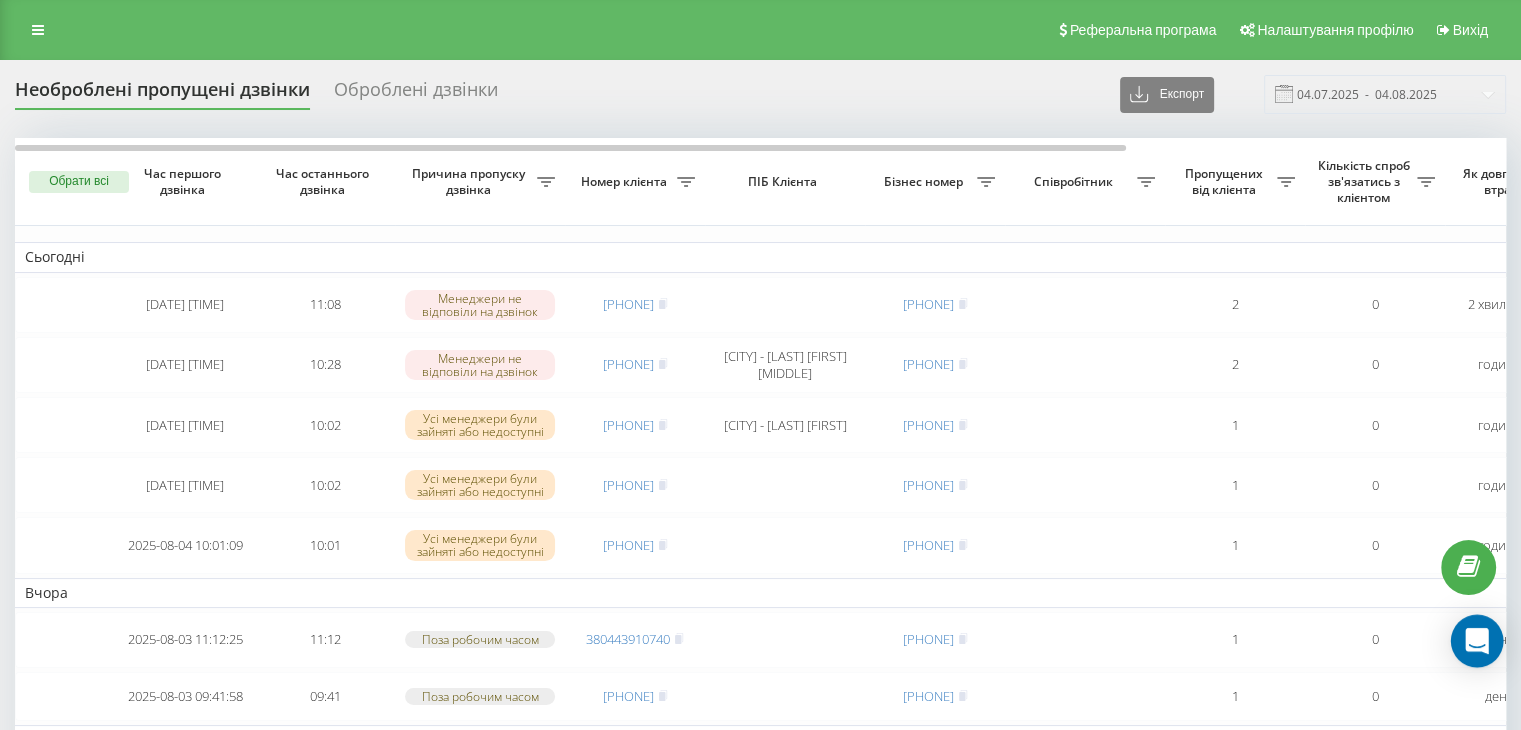 click 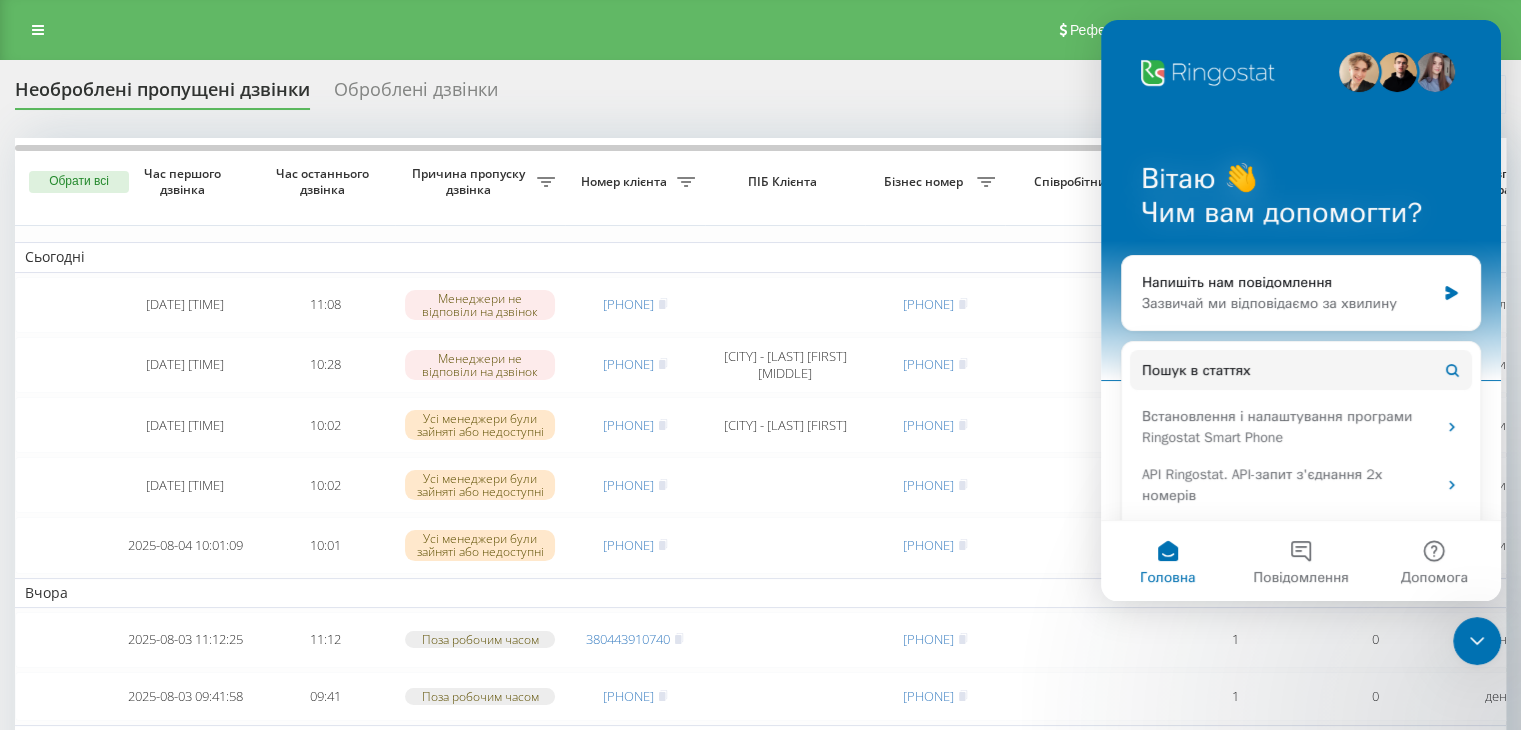 scroll, scrollTop: 0, scrollLeft: 0, axis: both 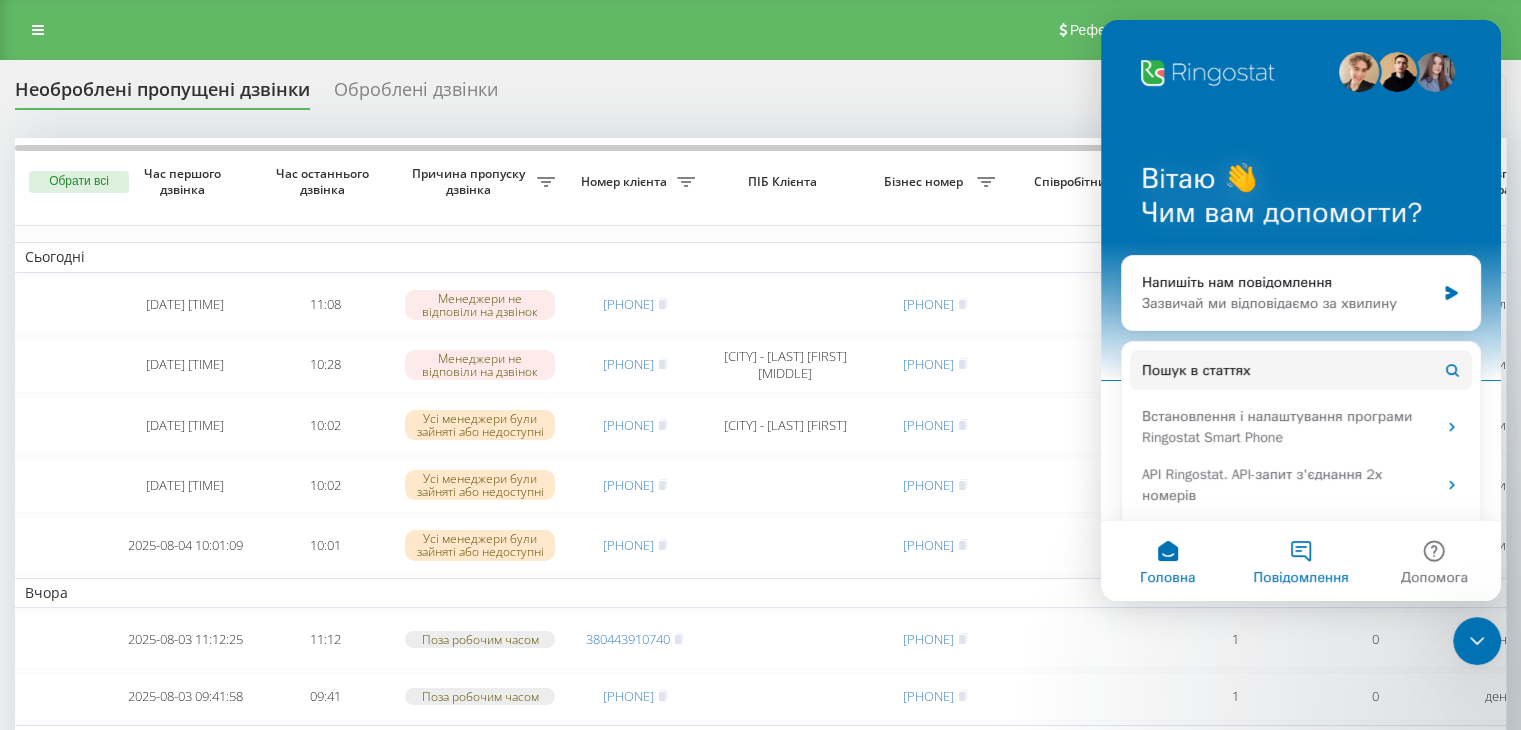click on "Повідомлення" at bounding box center [1300, 561] 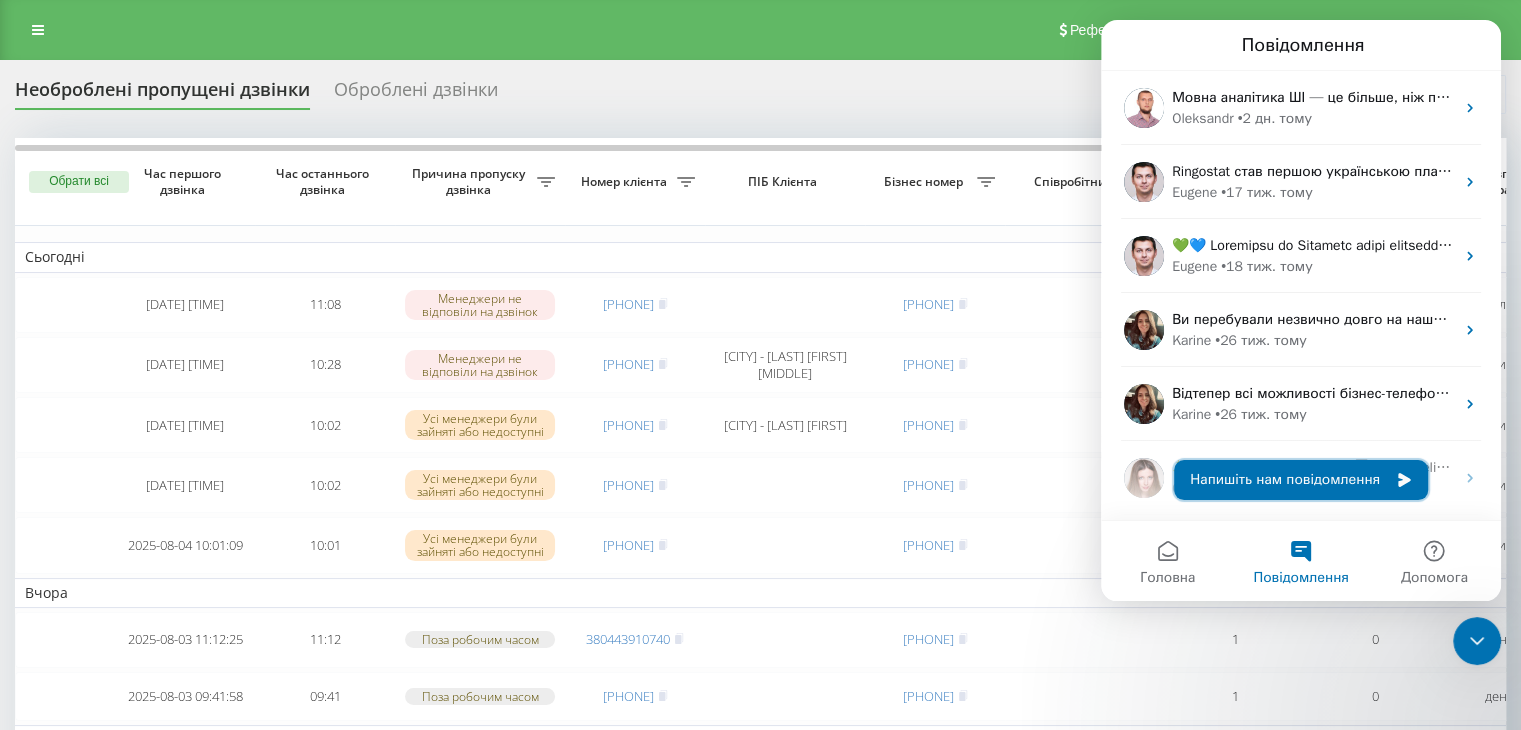 click on "Напишіть нам повідомлення" at bounding box center (1301, 480) 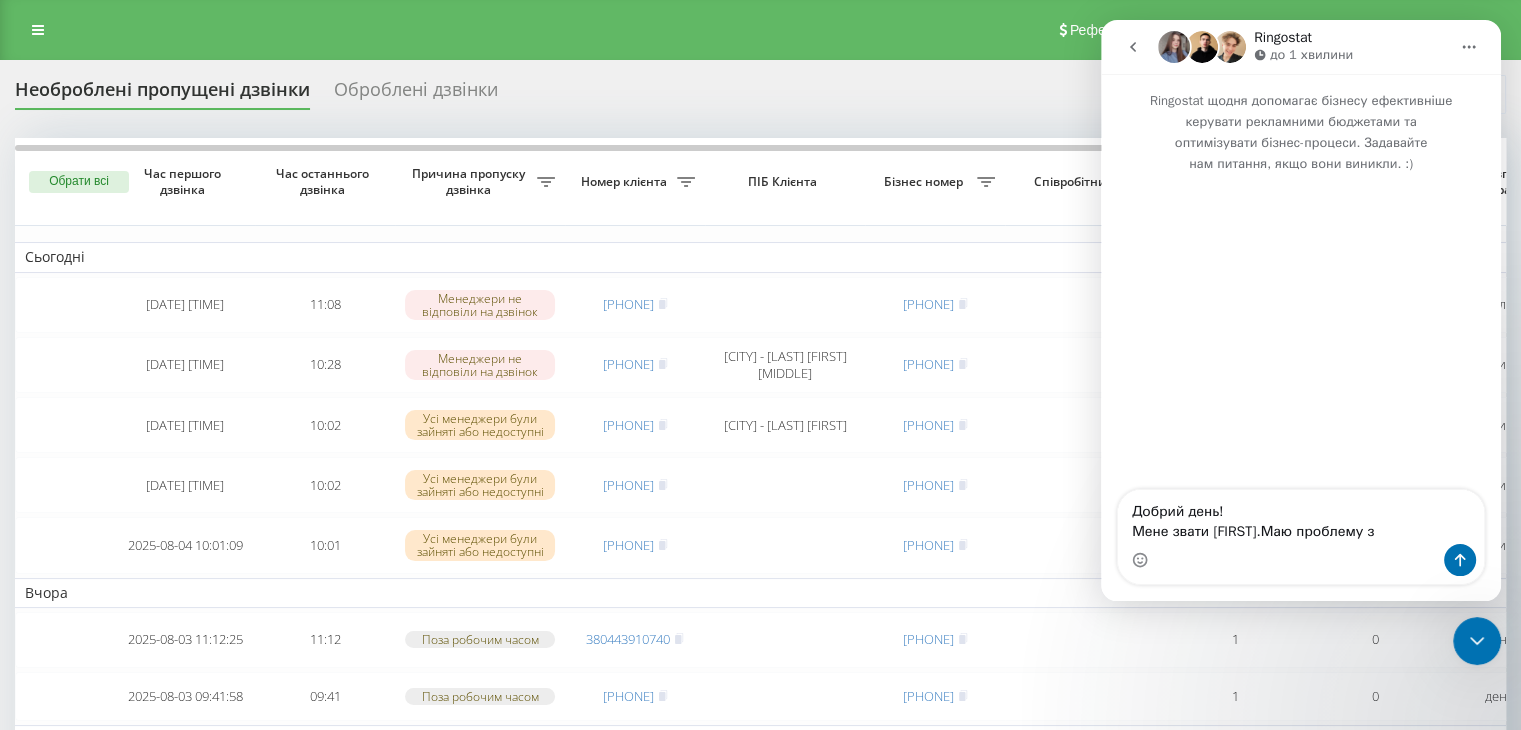 click on "Добрий день!
Мене звати Ірина.Маю проблему з" at bounding box center (1301, 517) 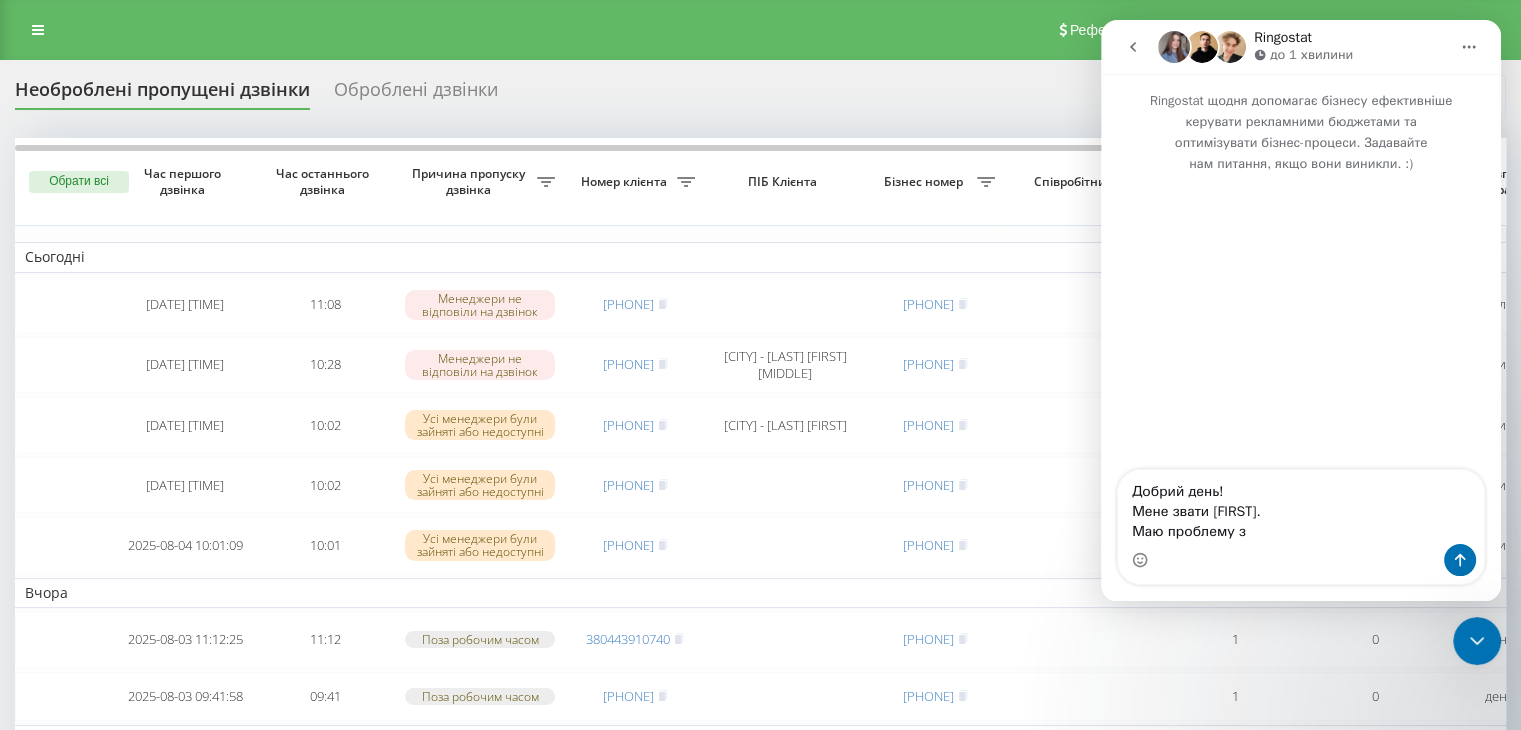 click on "Добрий день!
Мене звати Ірина.
Маю проблему з" at bounding box center (1301, 507) 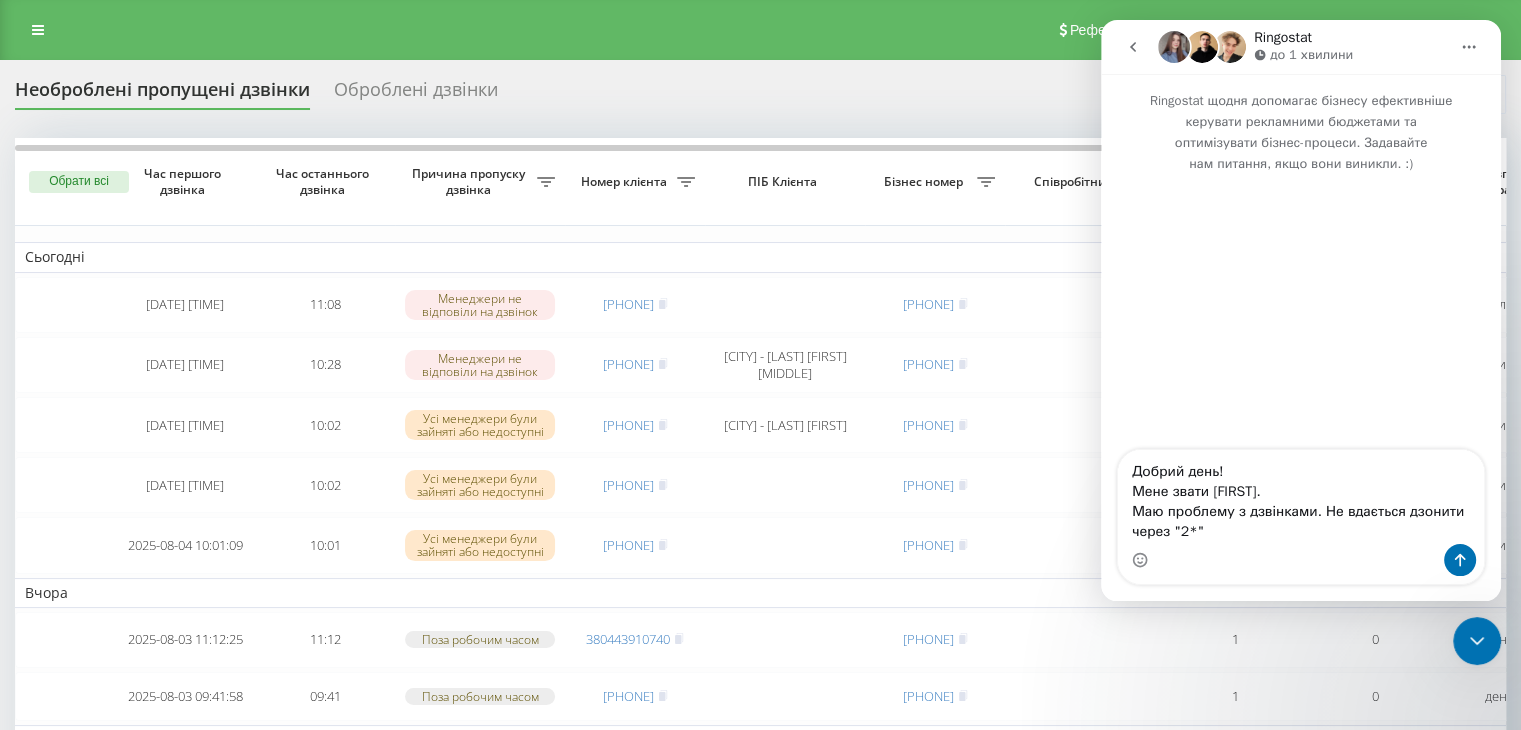 click on "Добрий день!
Мене звати Ірина.
Маю проблему з дзвінками. Не вдається дзонити через "2*"" at bounding box center (1301, 497) 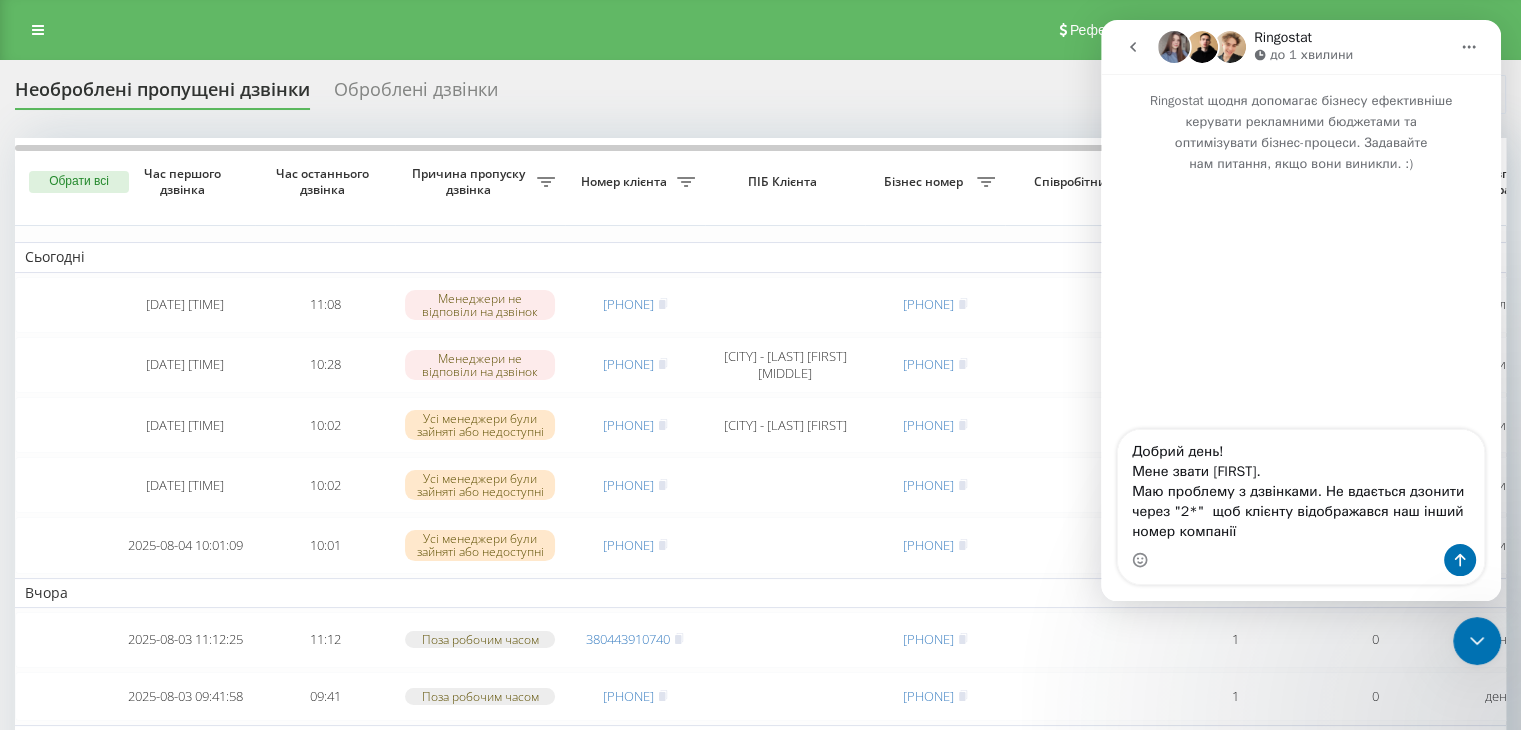 click on "Добрий день!
Мене звати Ірина.
Маю проблему з дзвінками. Не вдається дзонити через "2*"  щоб клієнту відображався наш інший номер компанії" at bounding box center [1301, 487] 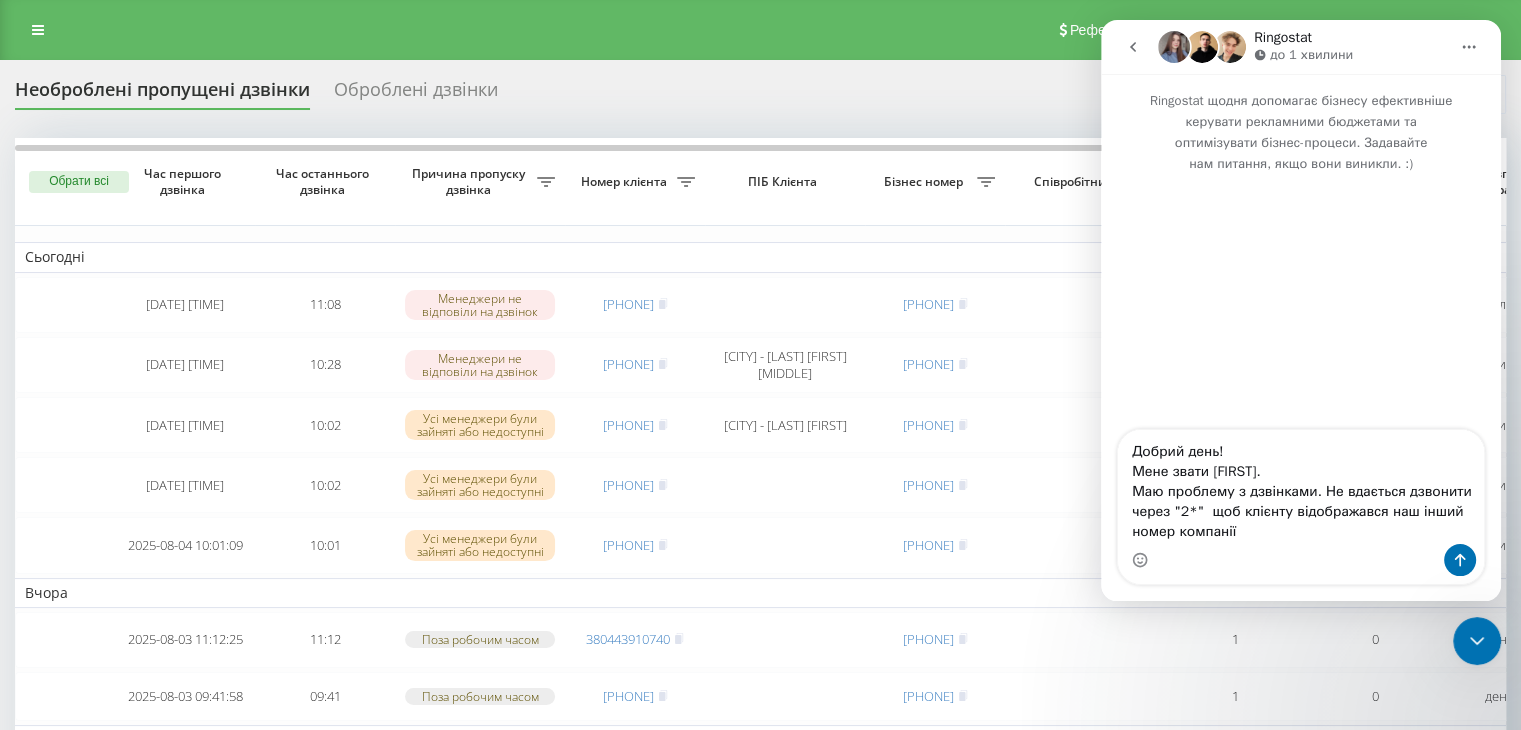 click on "Добрий день!
Мене звати Ірина.
Маю проблему з дзвінками. Не вдається дзвонити через "2*"  щоб клієнту відображався наш інший номер компанії" at bounding box center [1301, 487] 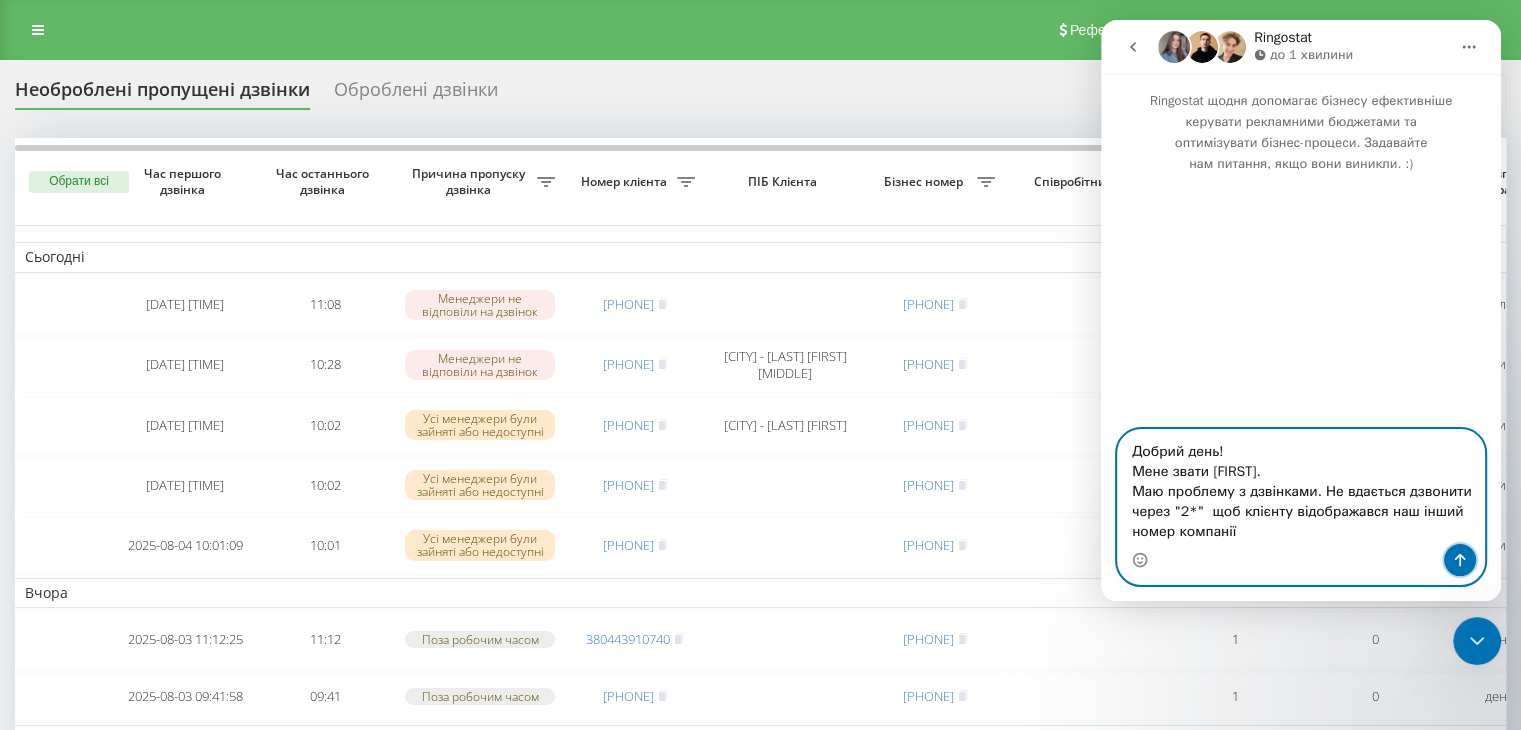 click 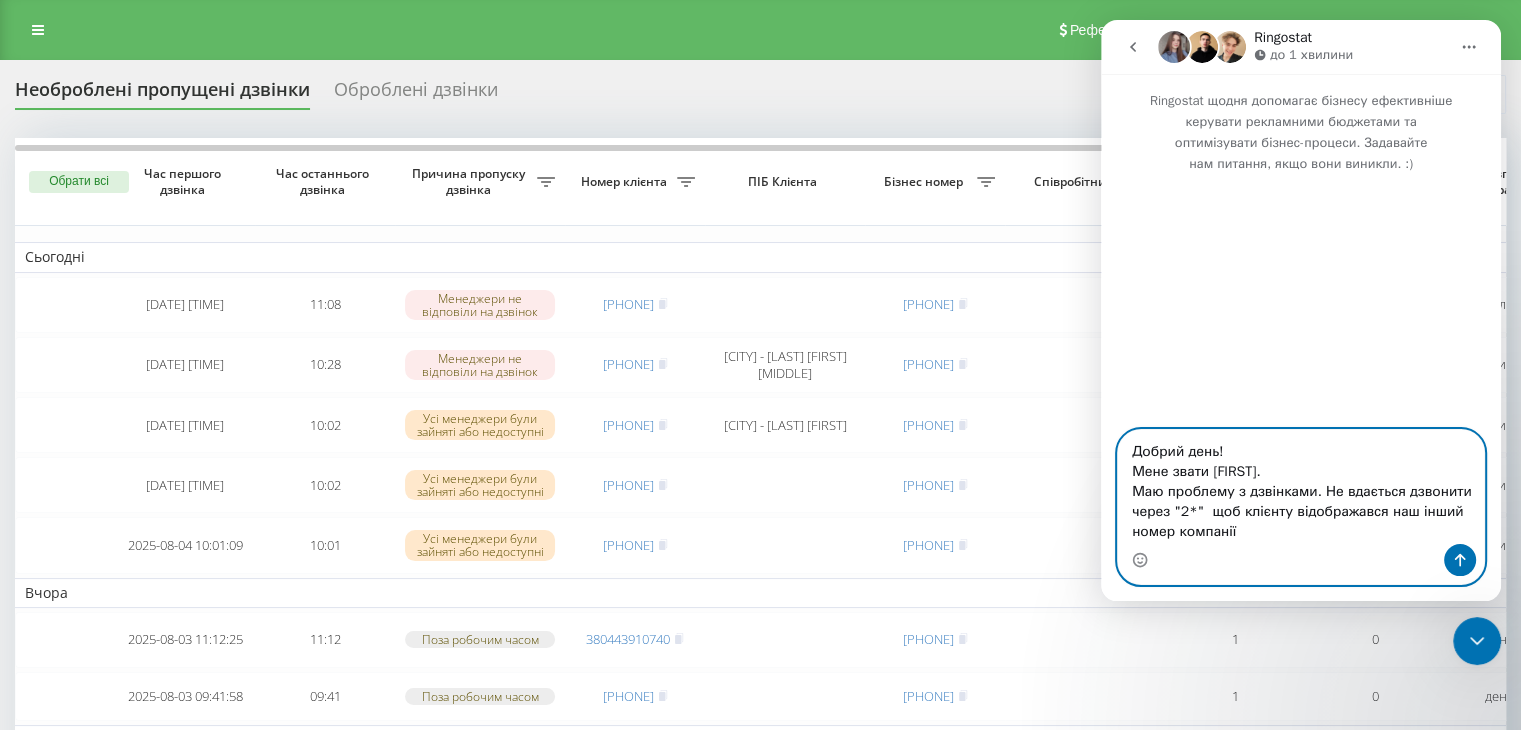 type 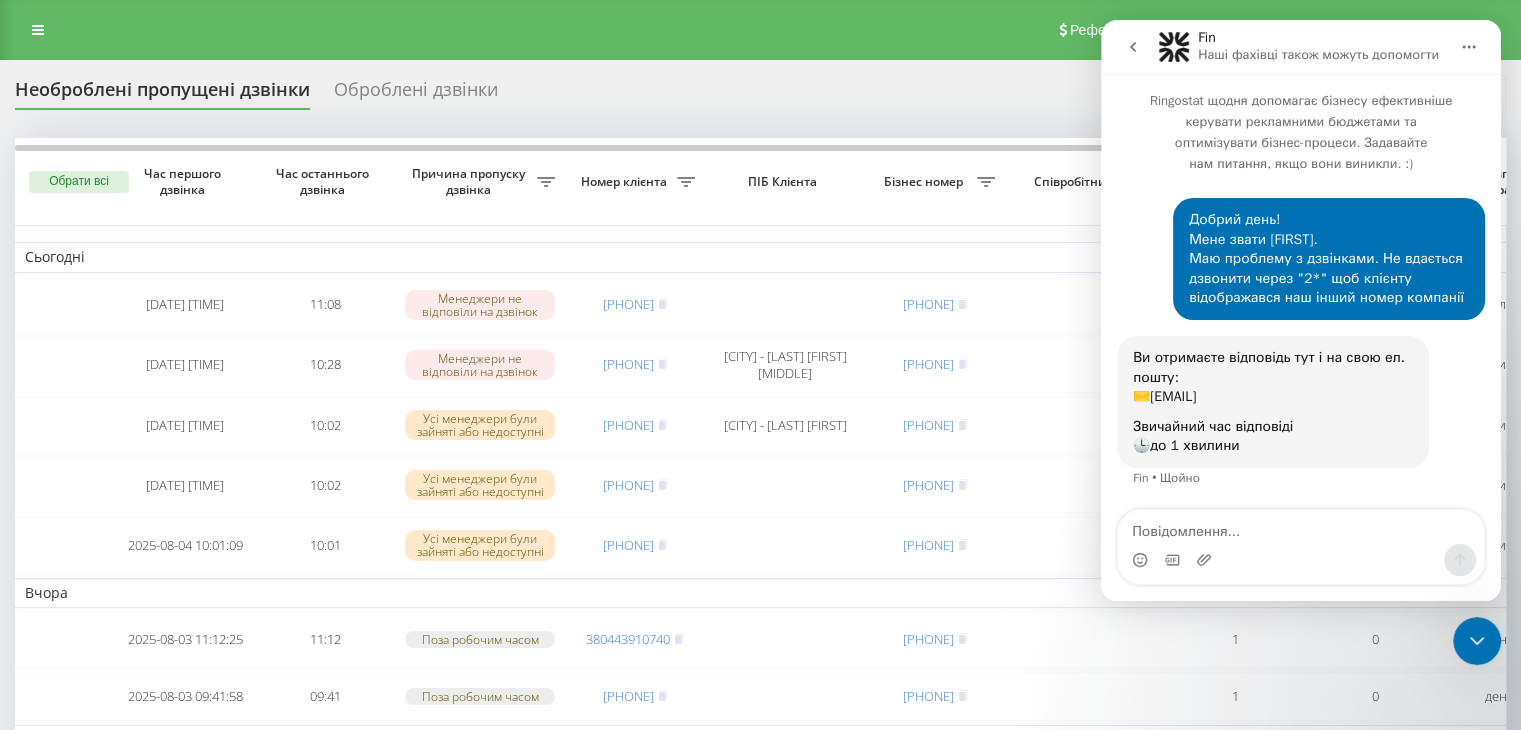scroll, scrollTop: 56, scrollLeft: 0, axis: vertical 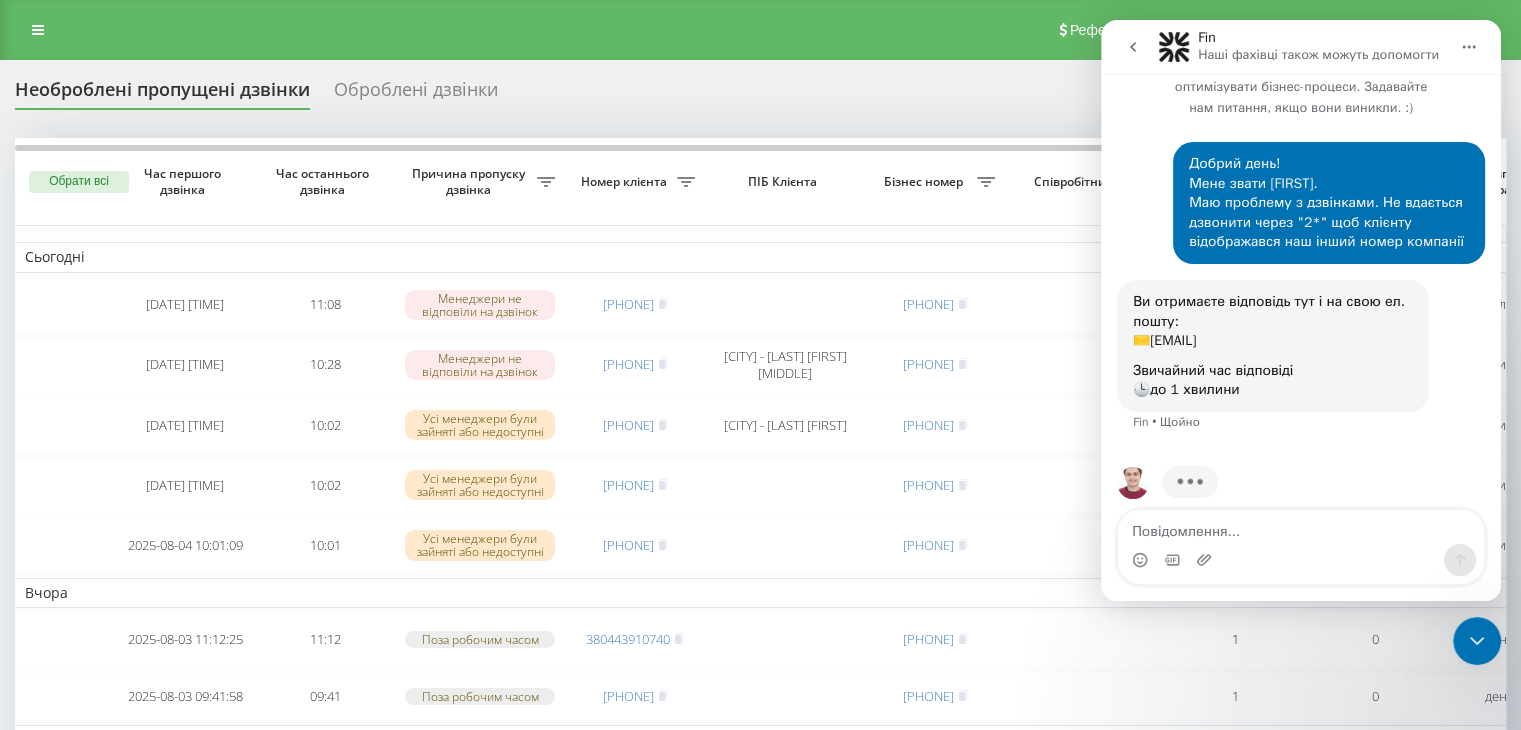 type on "Д" 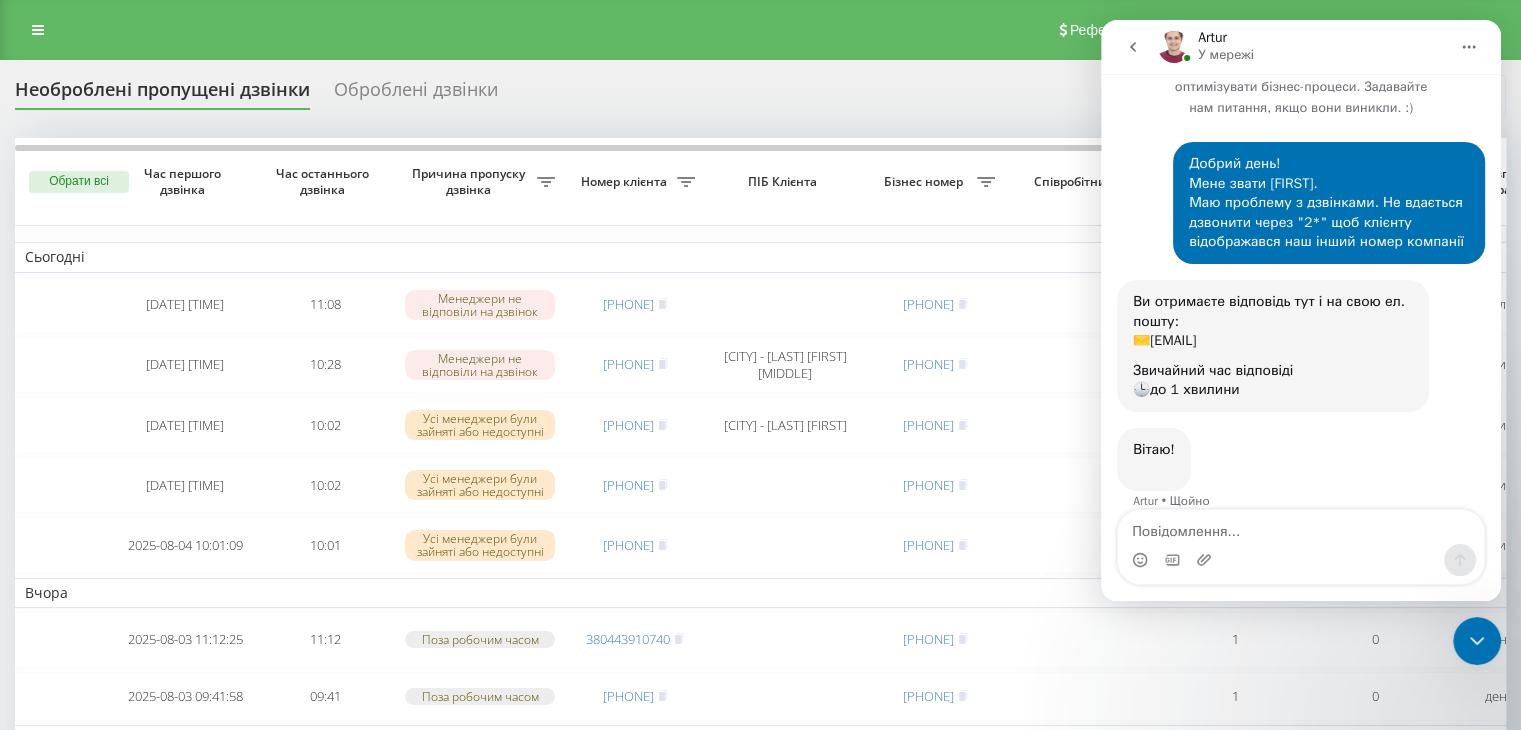 scroll, scrollTop: 58, scrollLeft: 0, axis: vertical 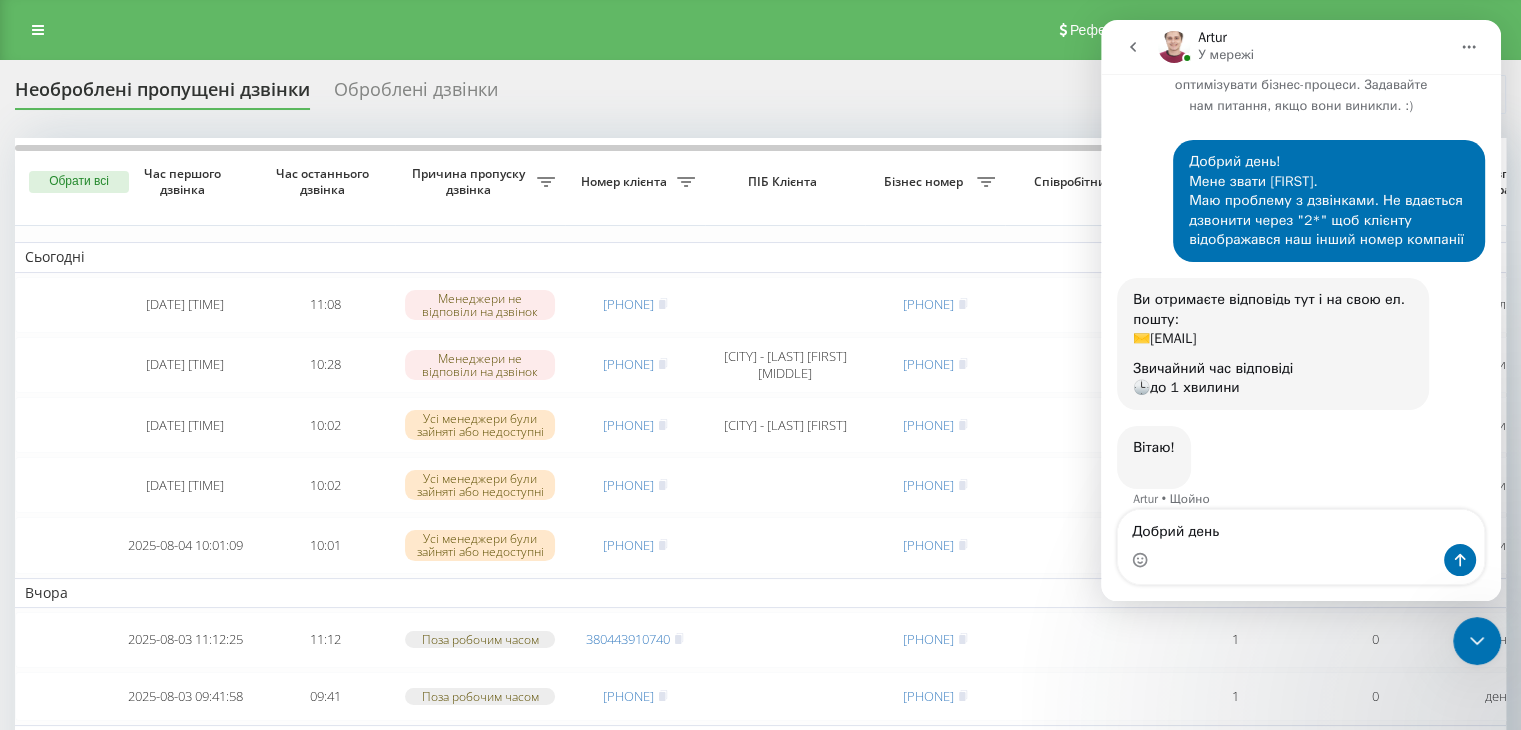 type on "Добрий день!" 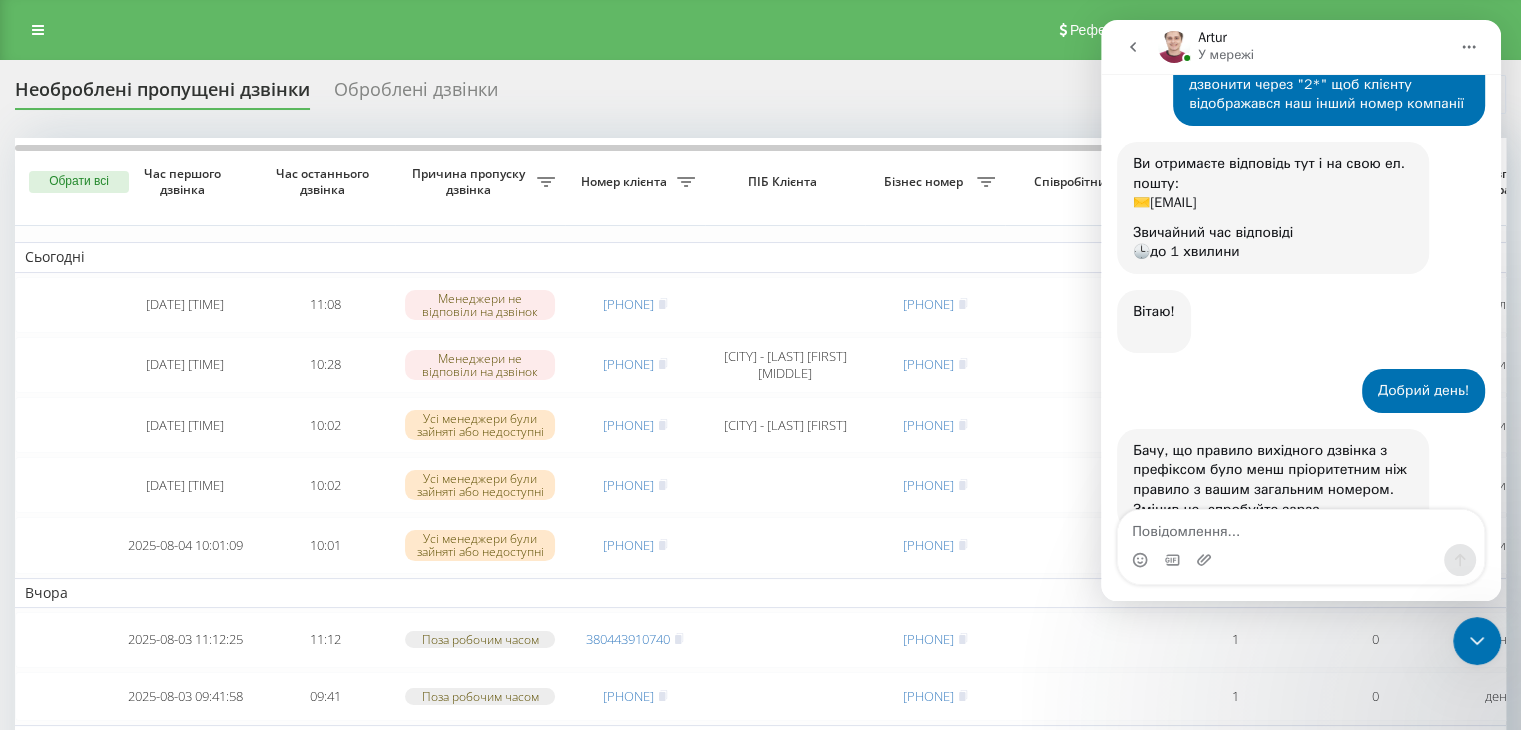 scroll, scrollTop: 236, scrollLeft: 0, axis: vertical 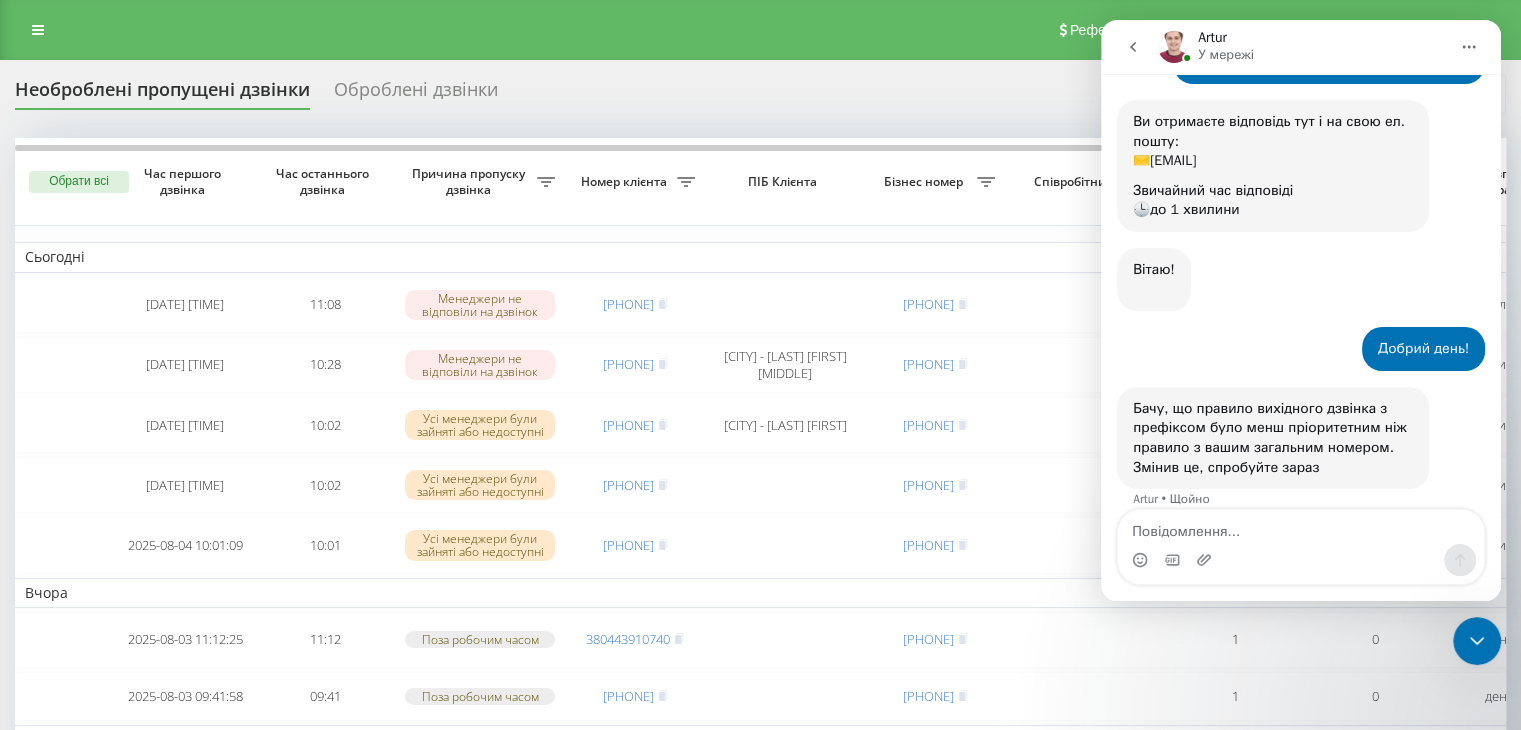 click at bounding box center (1301, 560) 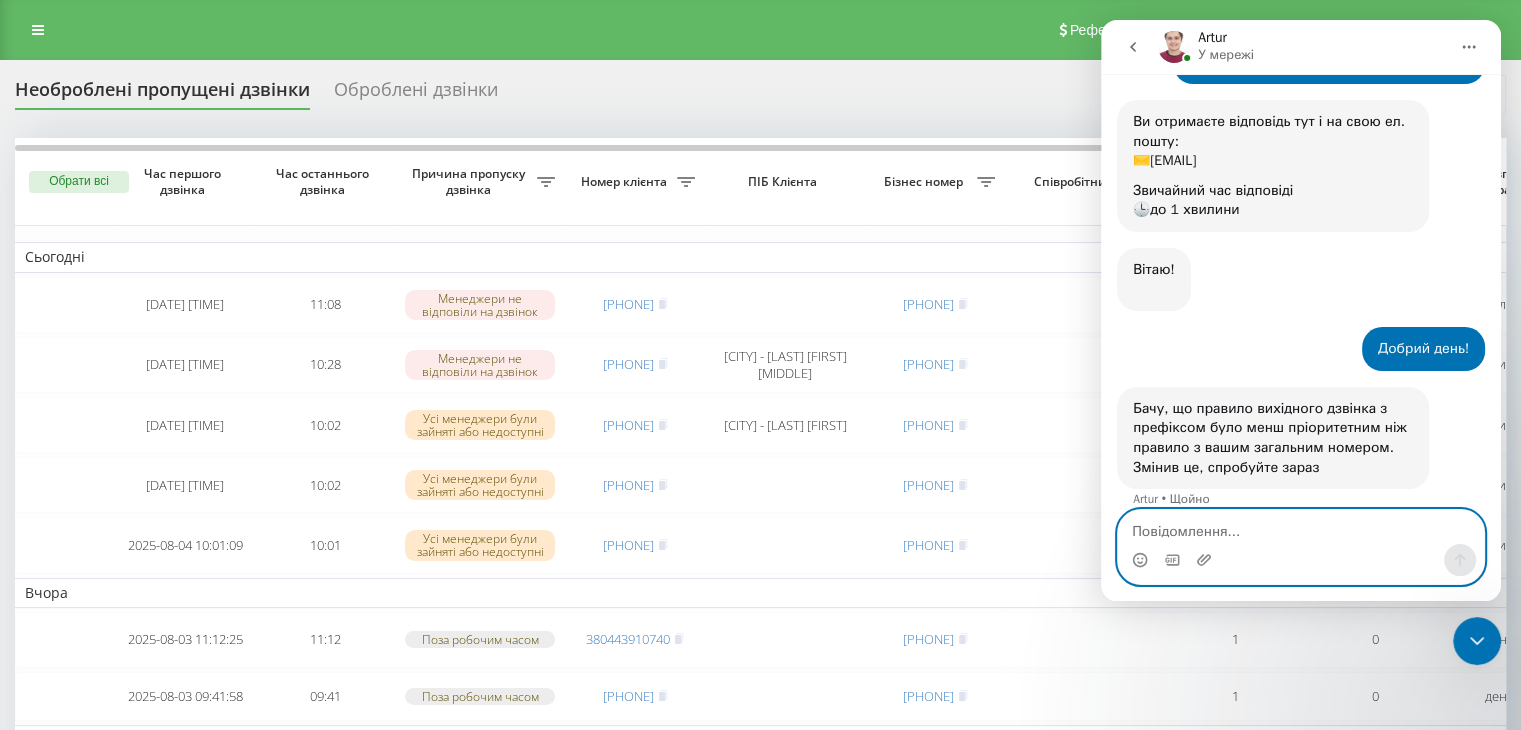 click at bounding box center [1301, 527] 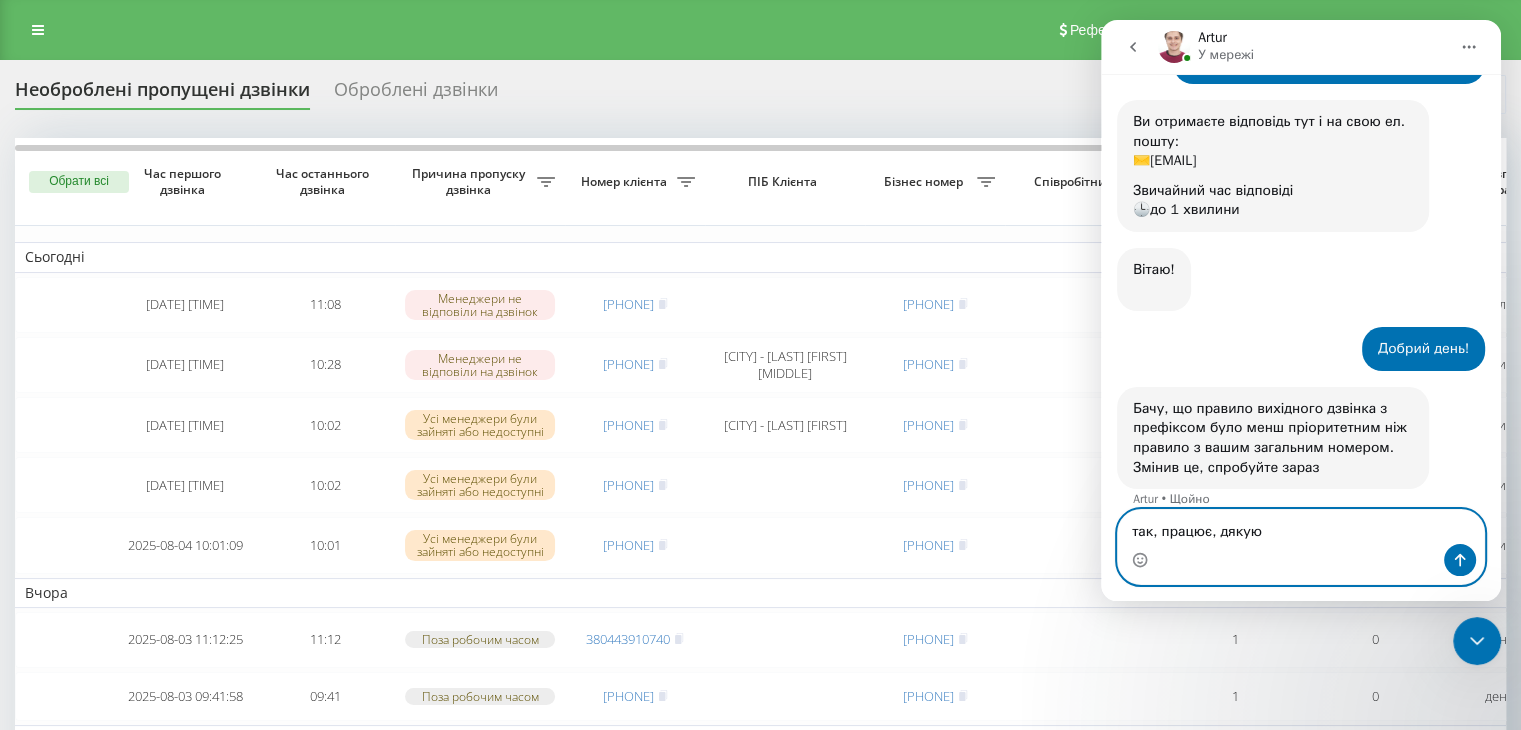 type on "так, працює, дякую!" 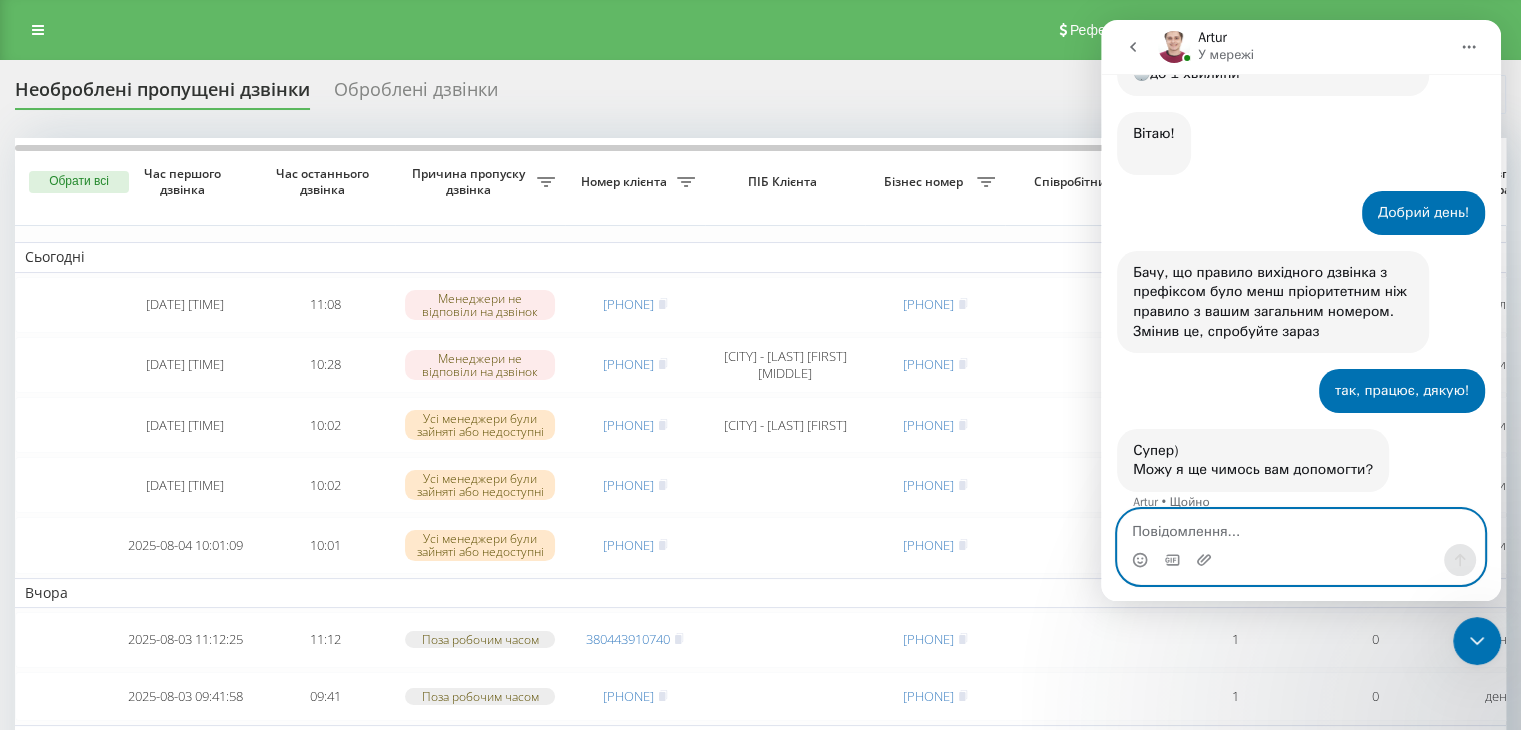 scroll, scrollTop: 375, scrollLeft: 0, axis: vertical 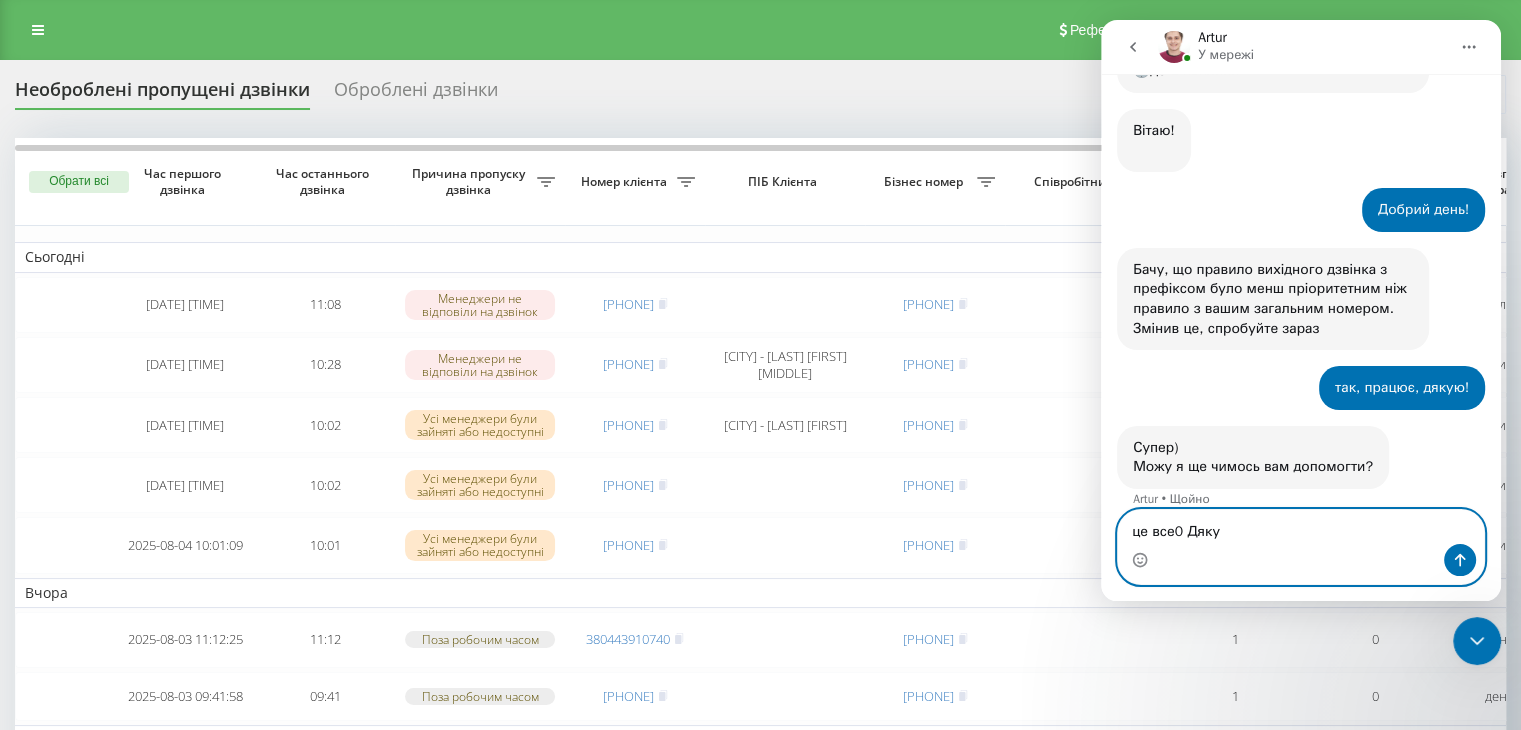 type on "це все0 Дякую" 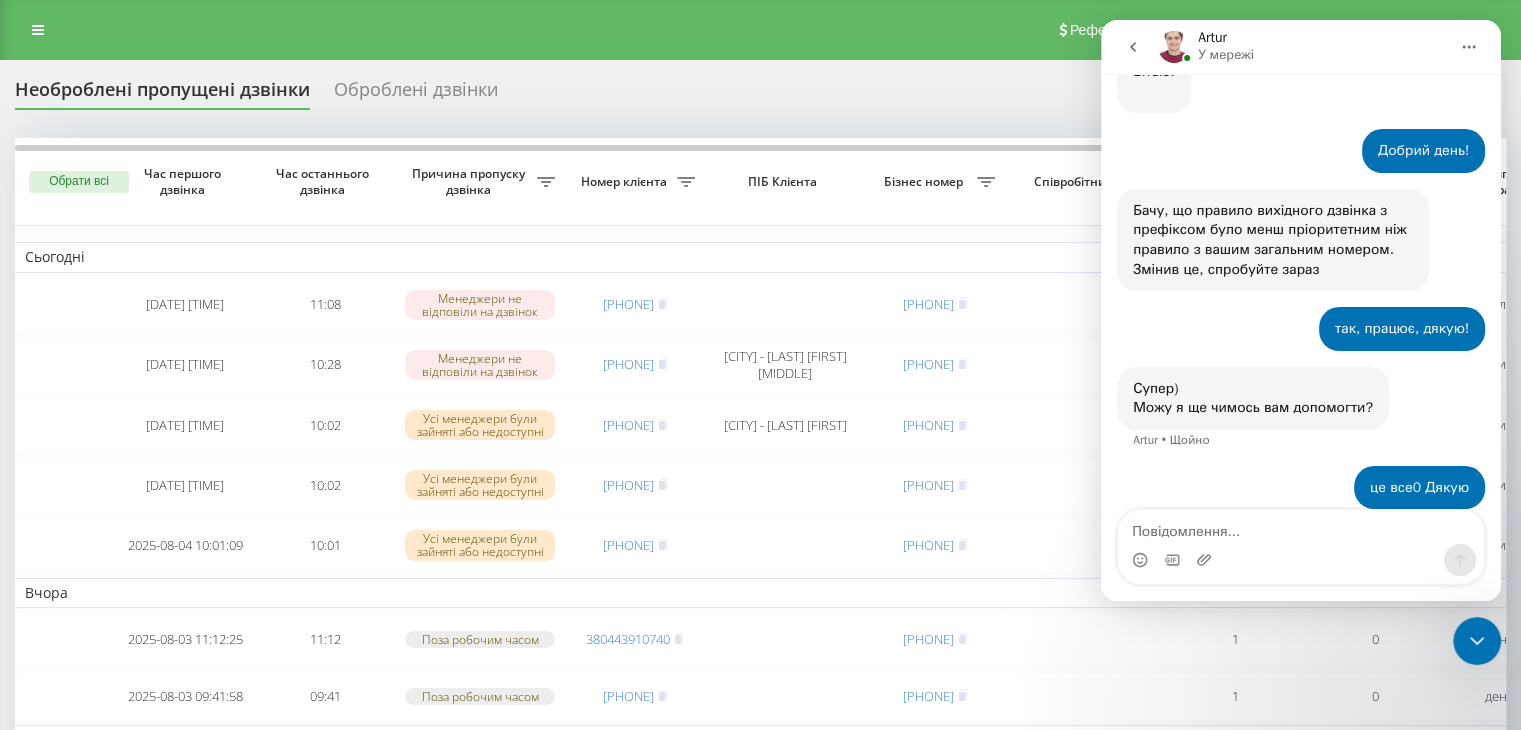 scroll, scrollTop: 511, scrollLeft: 0, axis: vertical 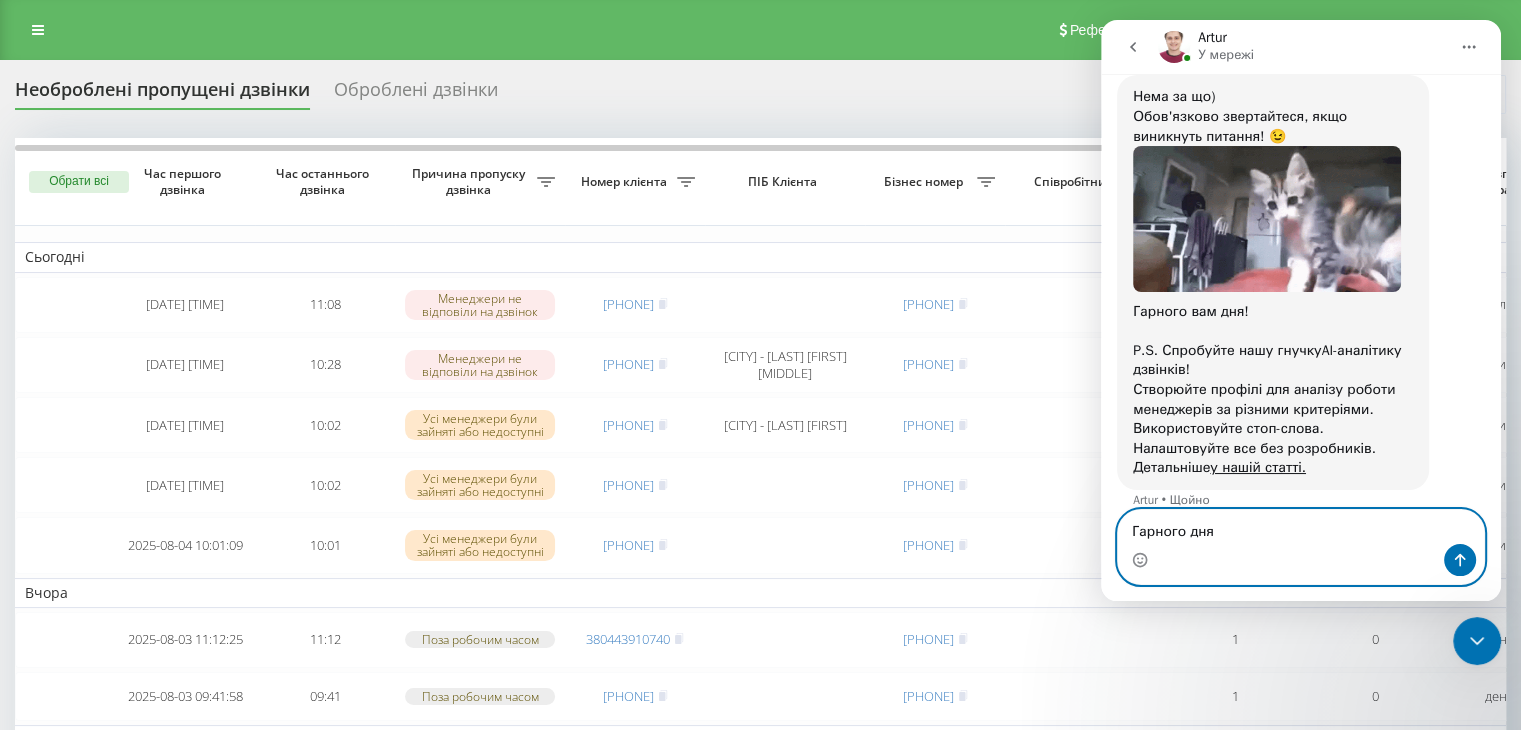 type on "Гарного дня!" 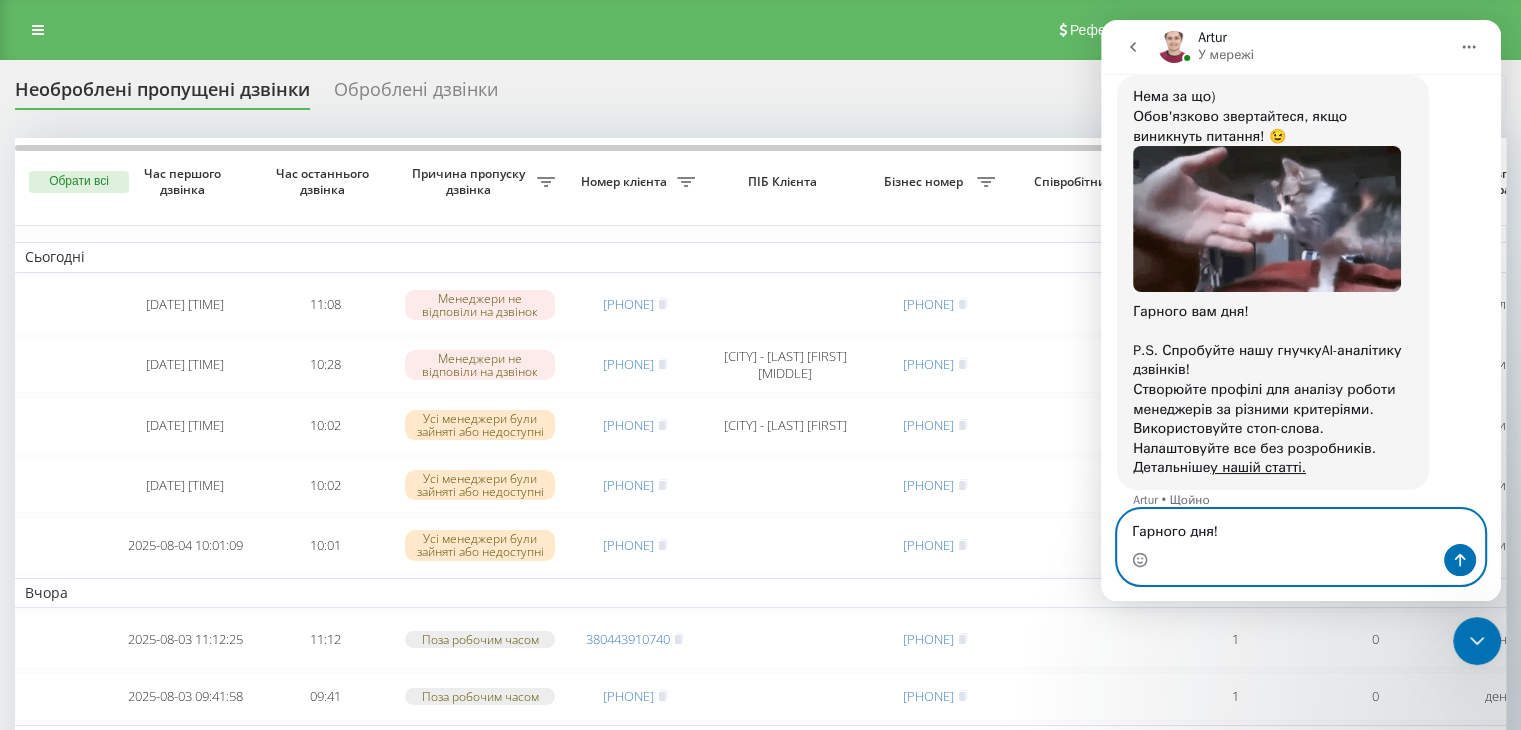 type 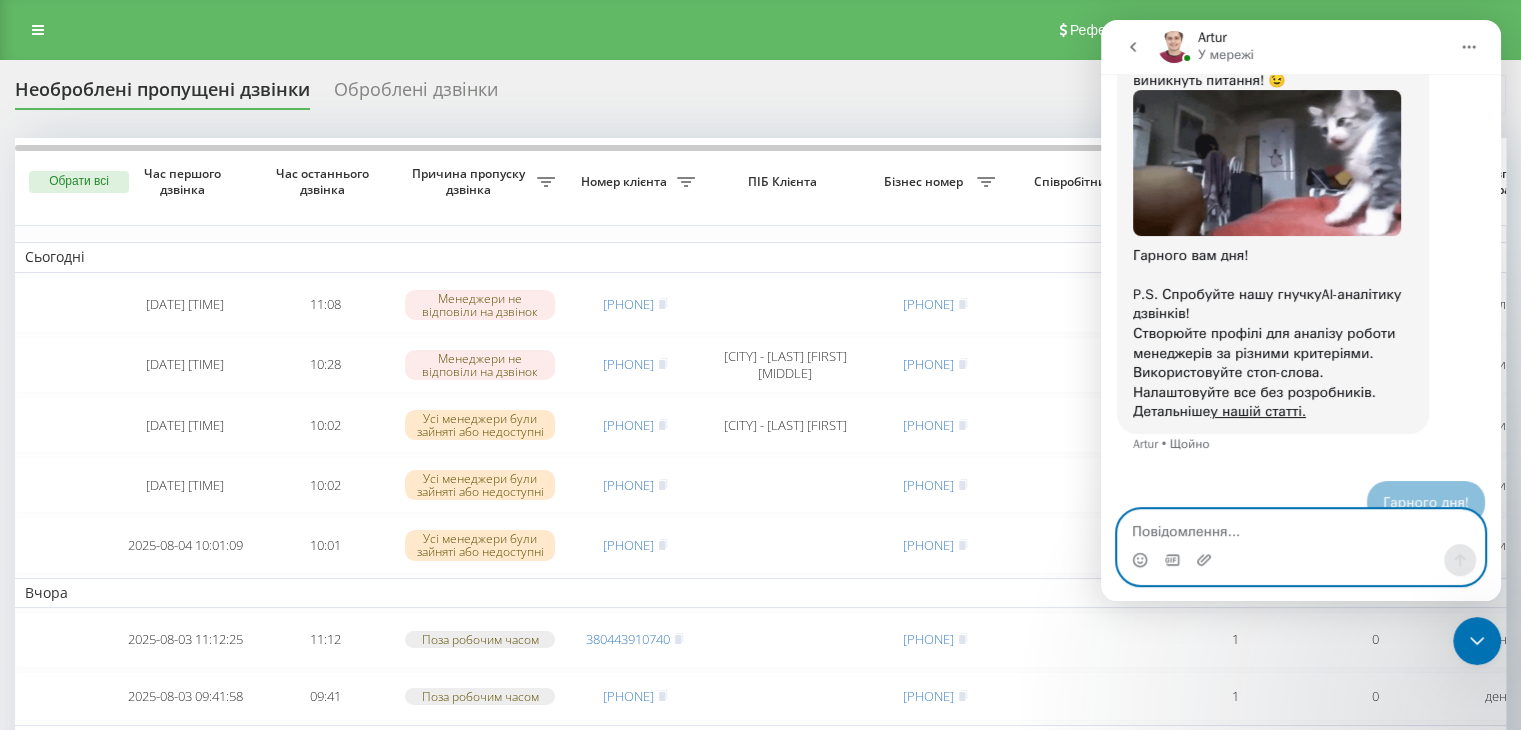 scroll, scrollTop: 924, scrollLeft: 0, axis: vertical 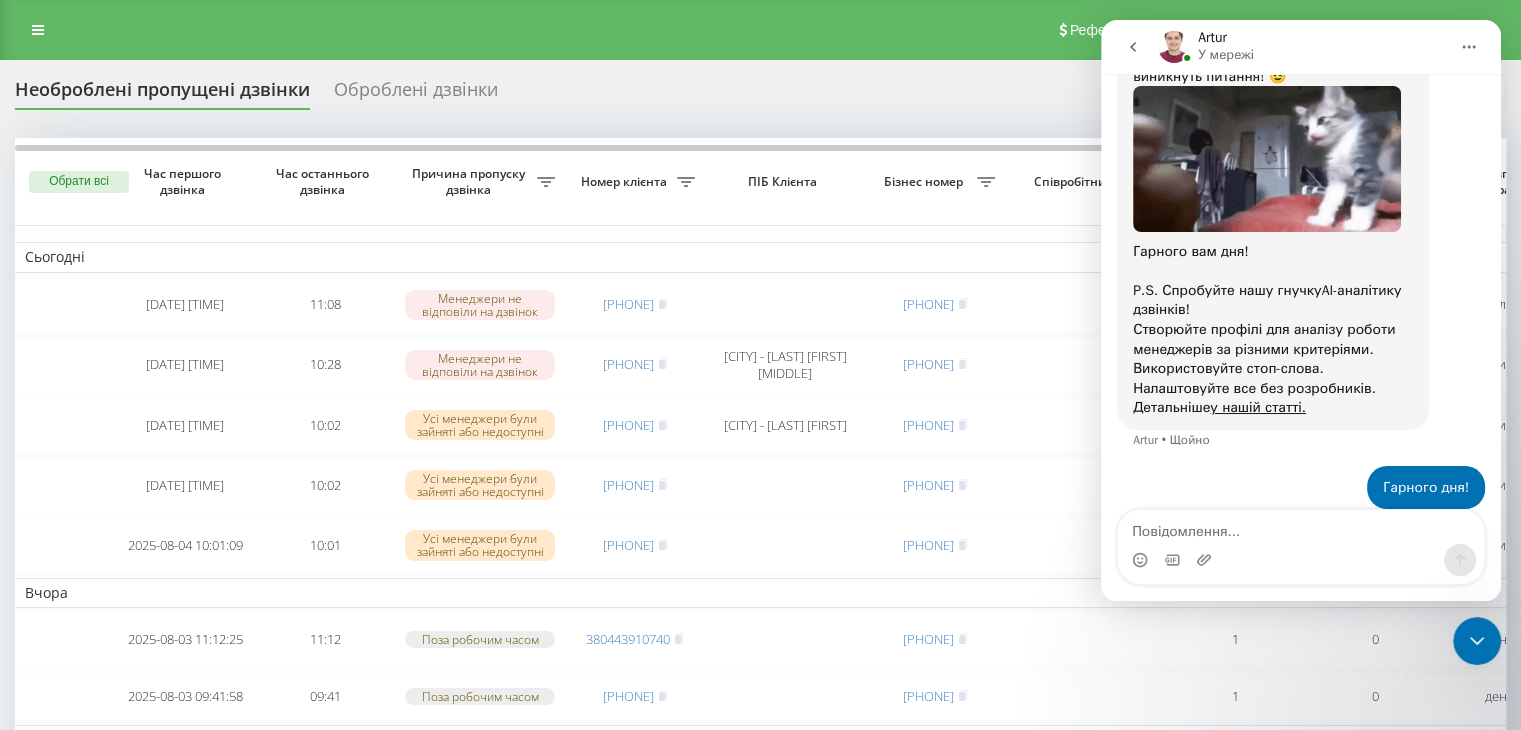 drag, startPoint x: 1133, startPoint y: 48, endPoint x: 1122, endPoint y: 78, distance: 31.95309 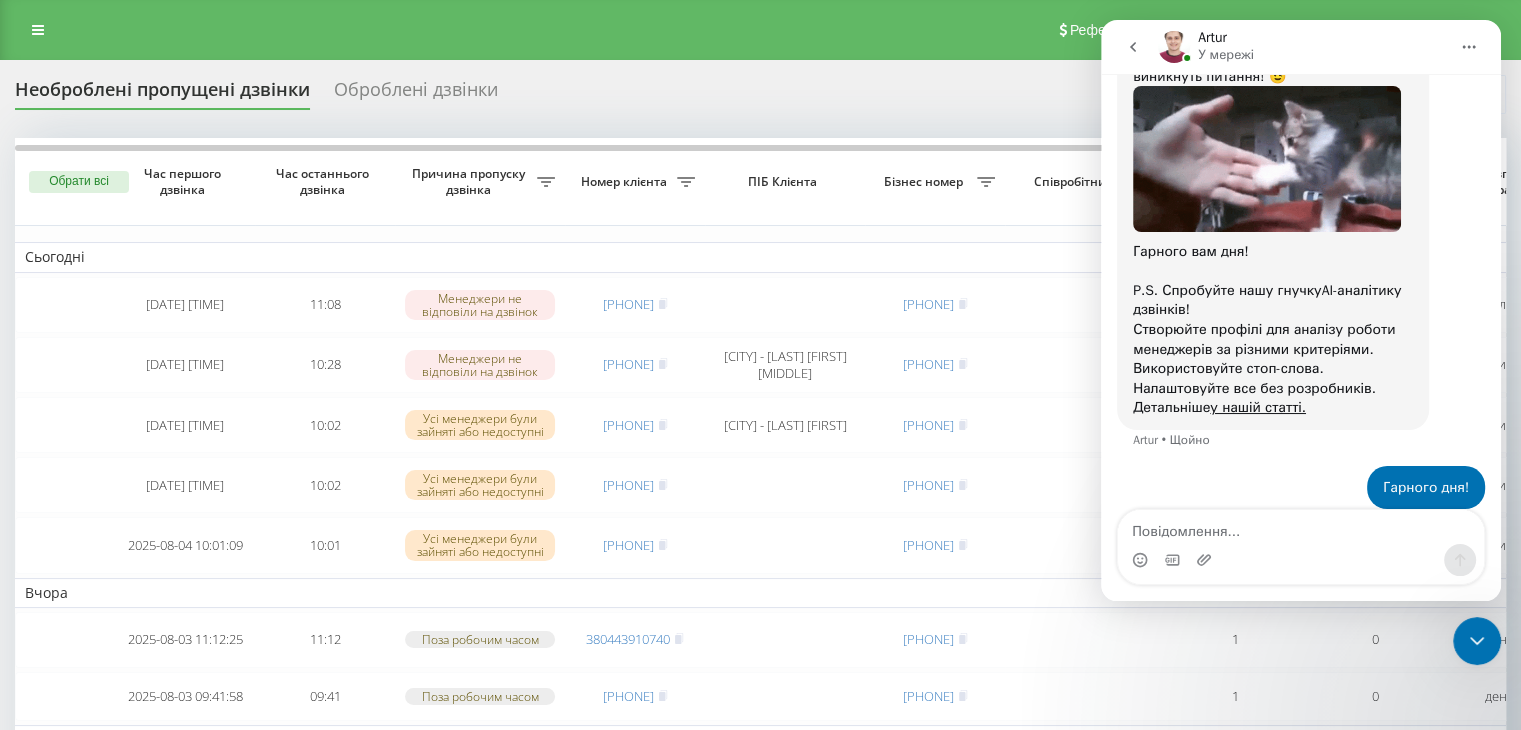 click 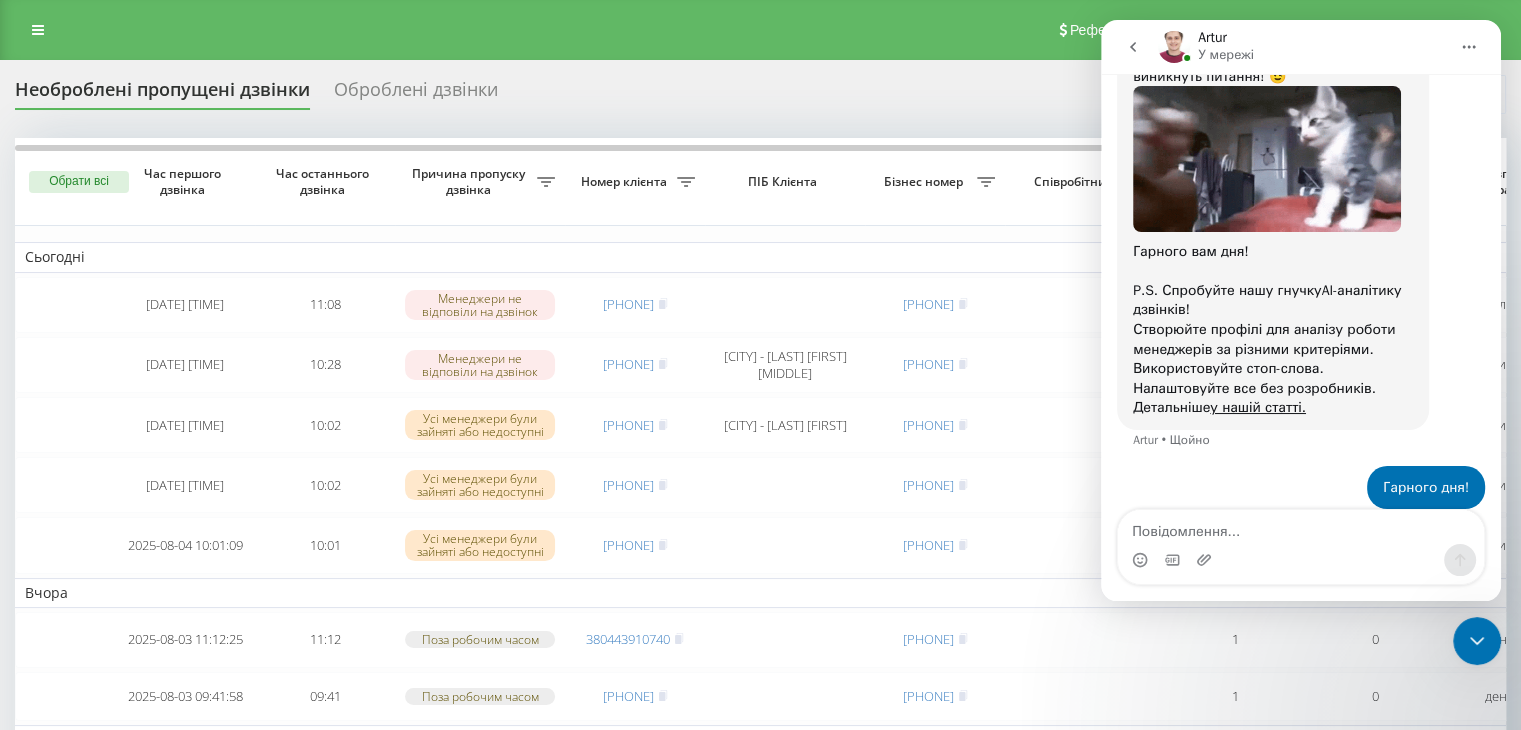 scroll, scrollTop: 0, scrollLeft: 0, axis: both 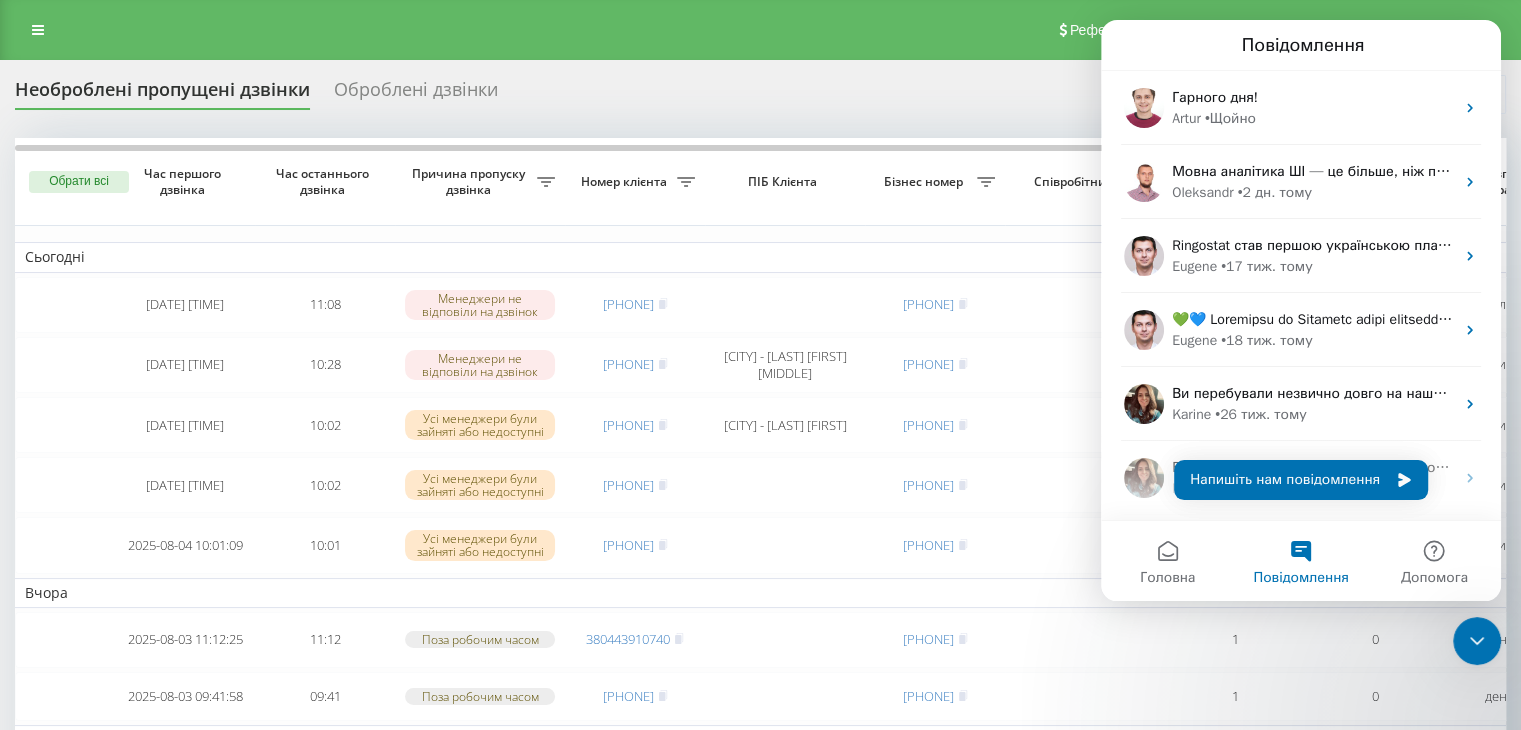 click 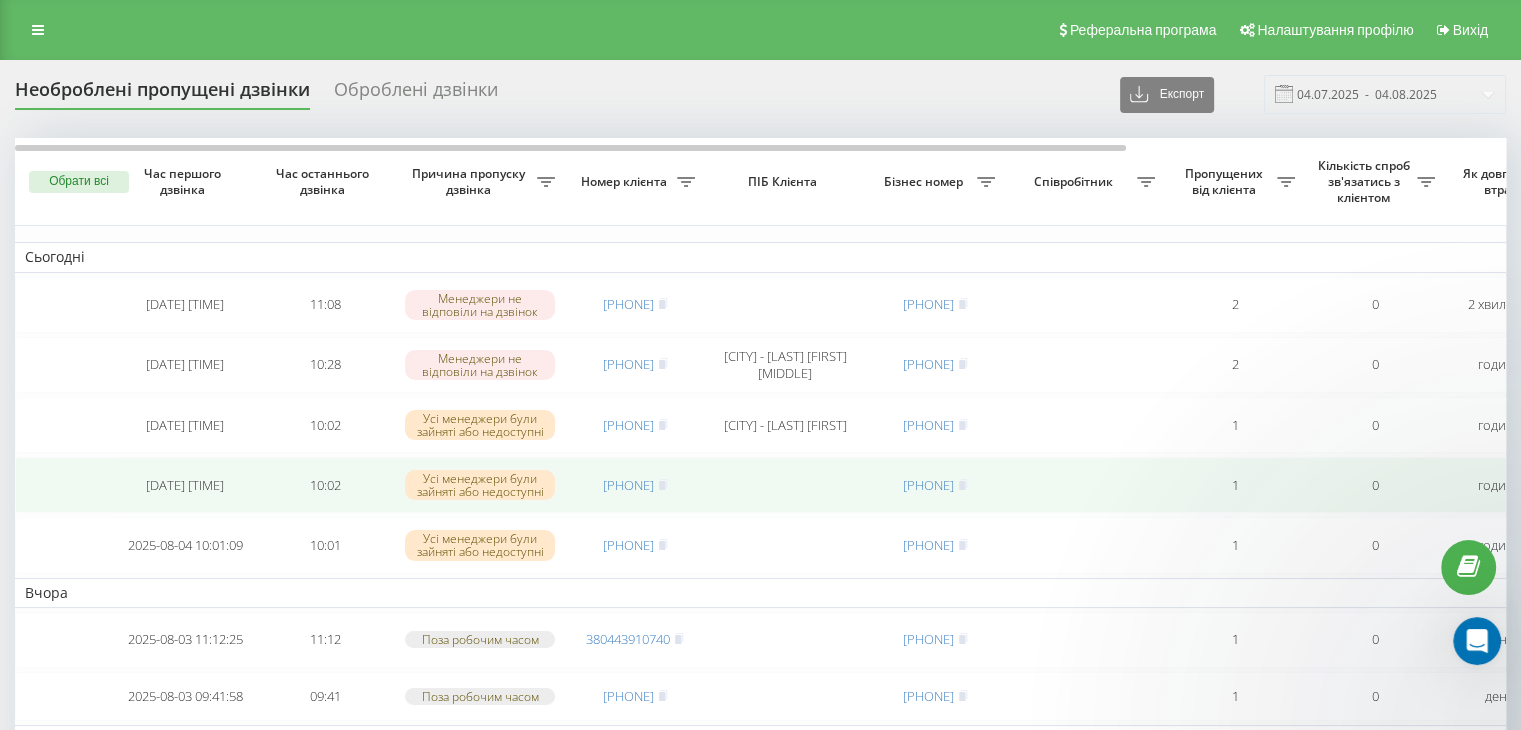 scroll, scrollTop: 0, scrollLeft: 0, axis: both 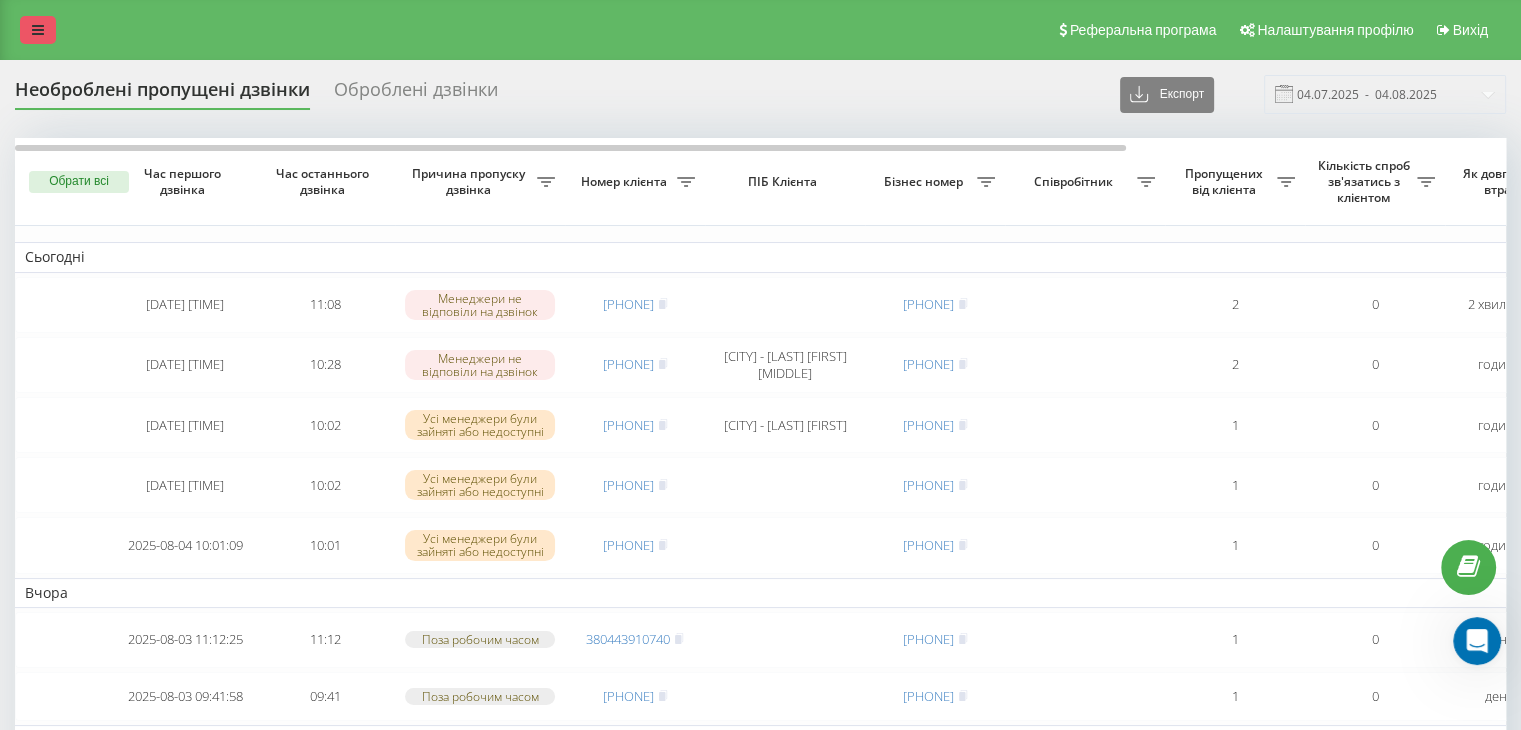 click at bounding box center (38, 30) 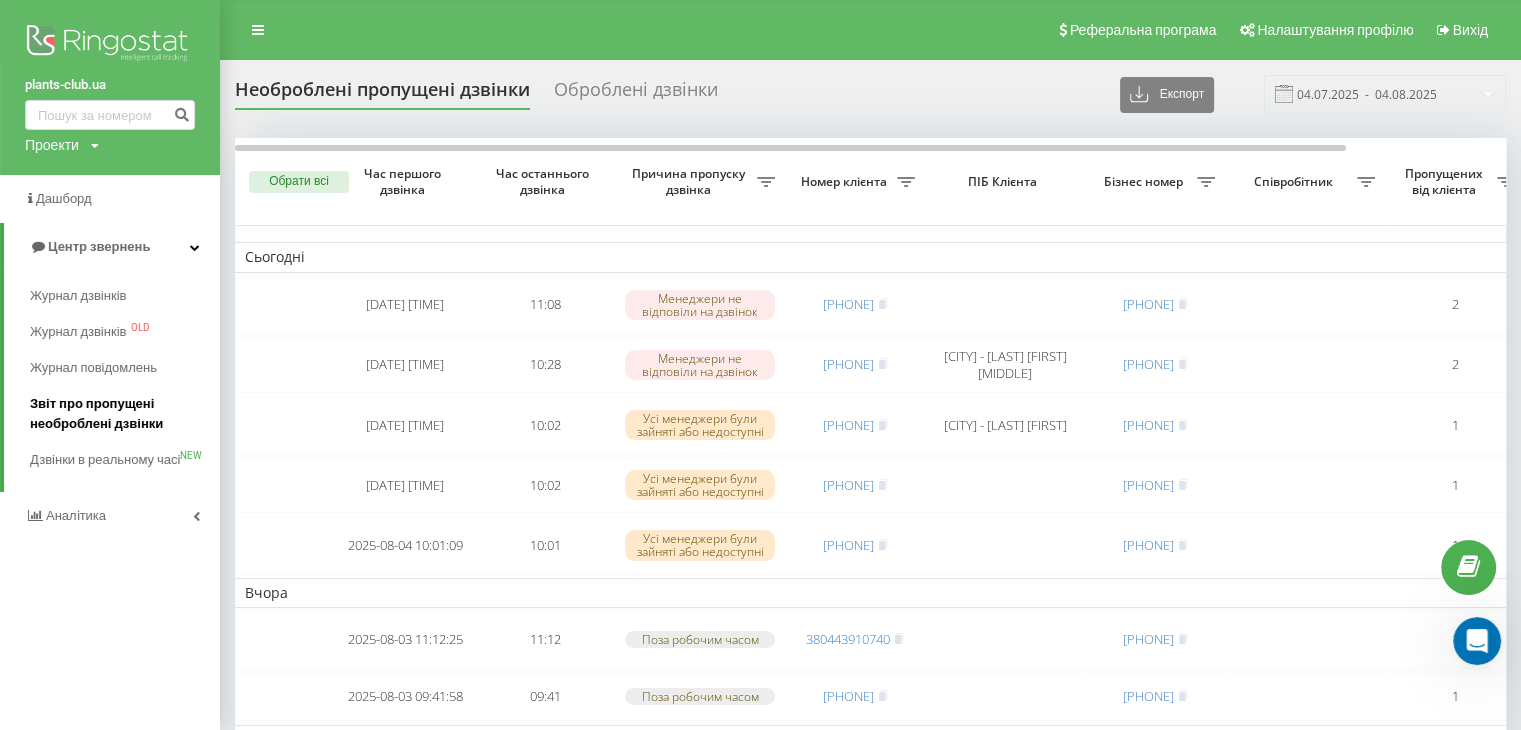 click on "Звіт про пропущені необроблені дзвінки" at bounding box center [125, 414] 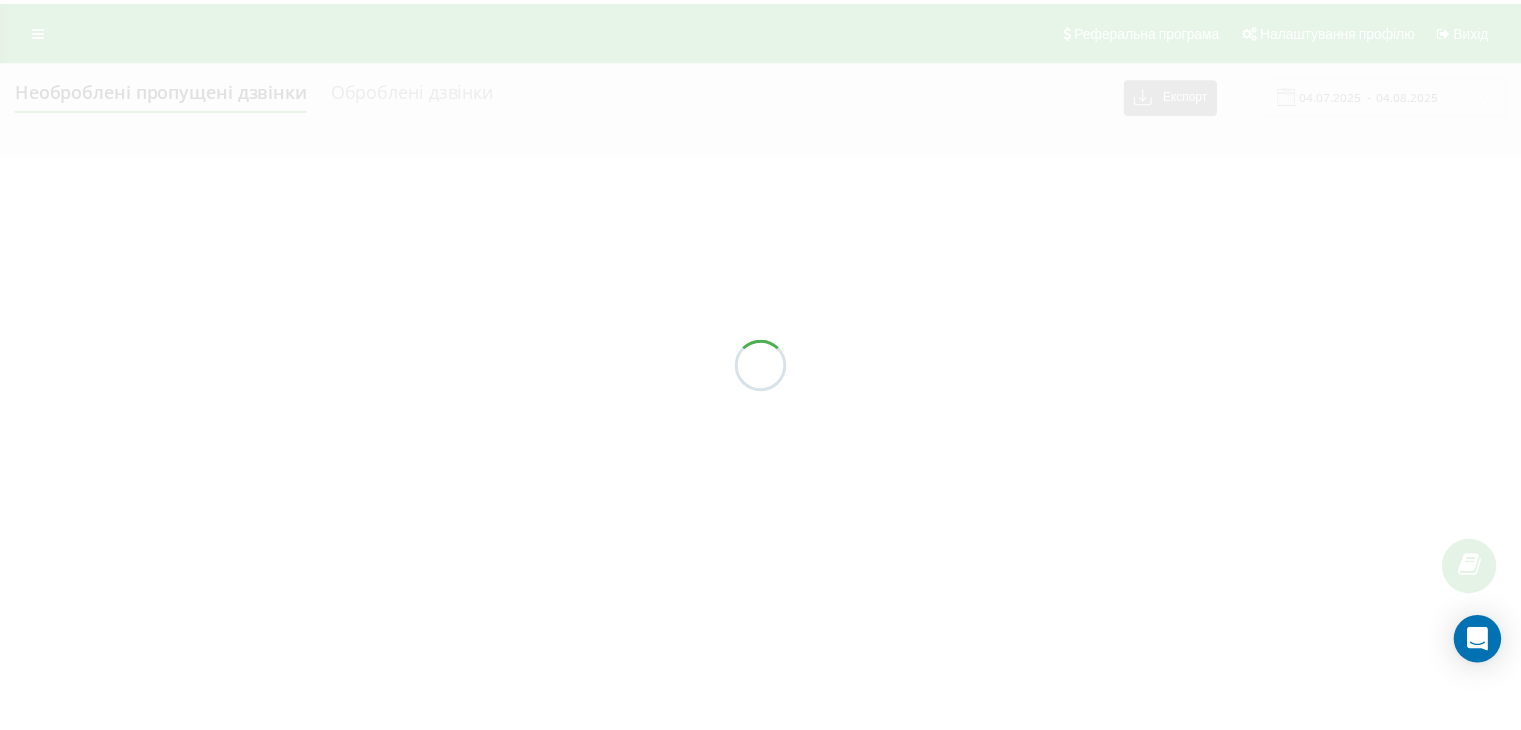 scroll, scrollTop: 0, scrollLeft: 0, axis: both 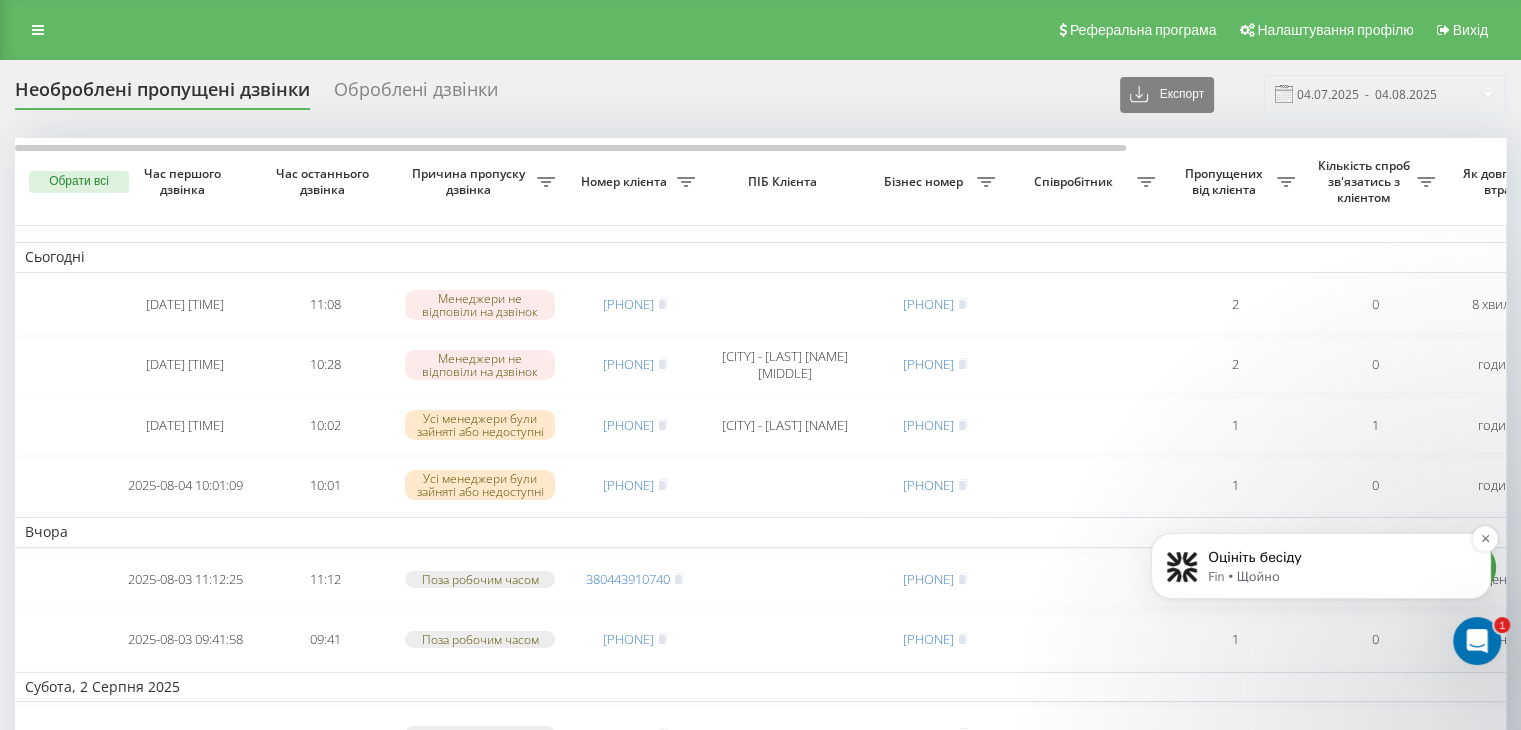 click on "Fin • Щойно" at bounding box center [1337, 577] 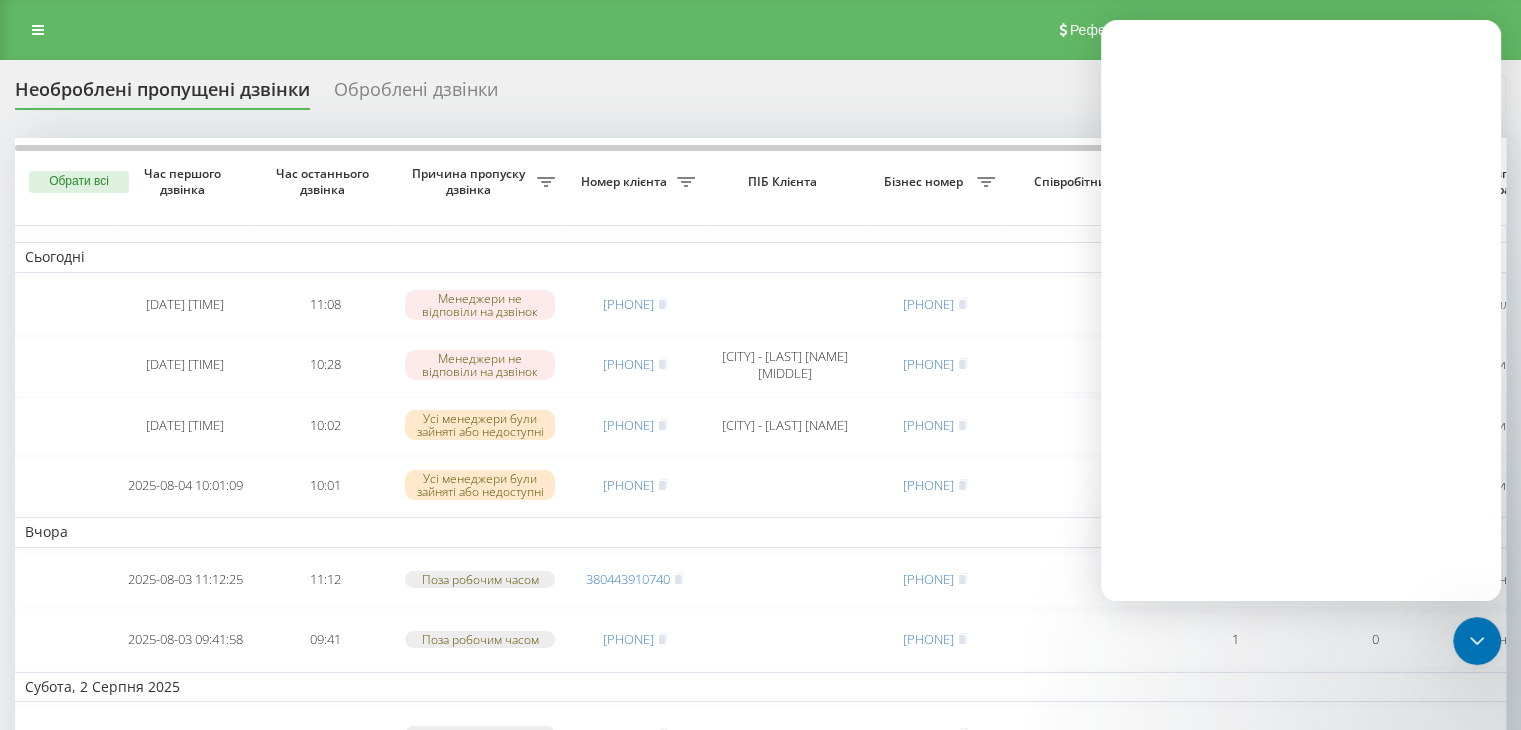 scroll, scrollTop: 0, scrollLeft: 0, axis: both 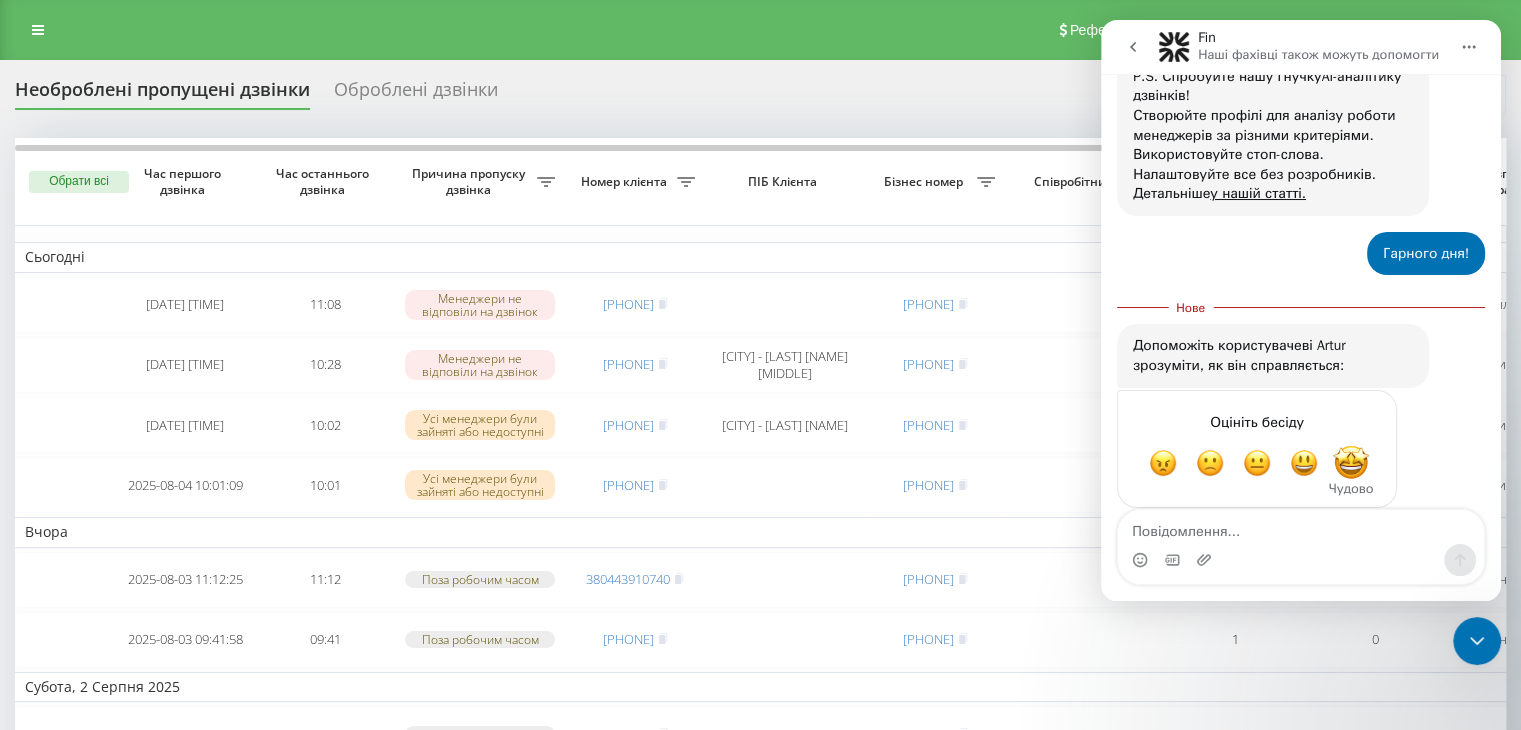 click at bounding box center (1351, 463) 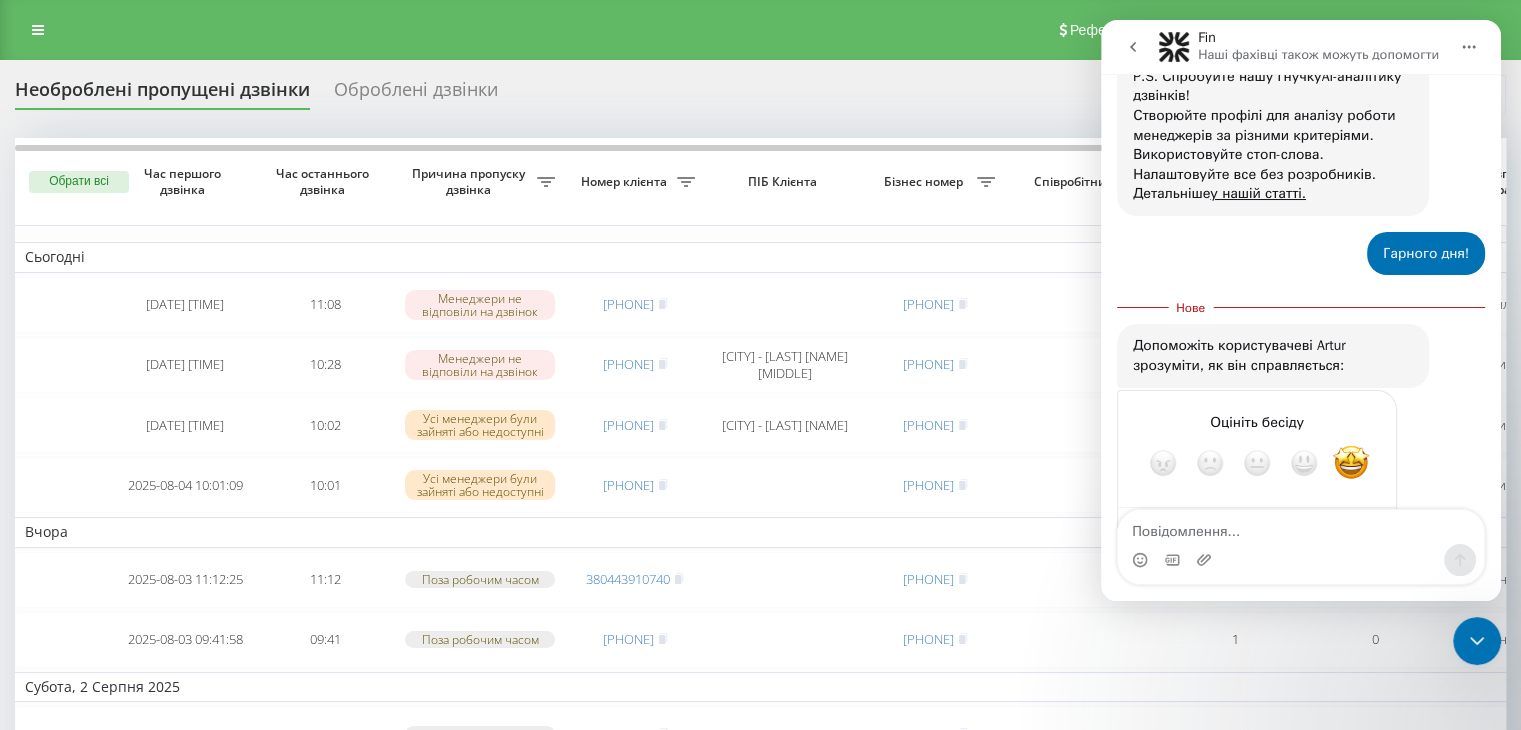 scroll, scrollTop: 3, scrollLeft: 0, axis: vertical 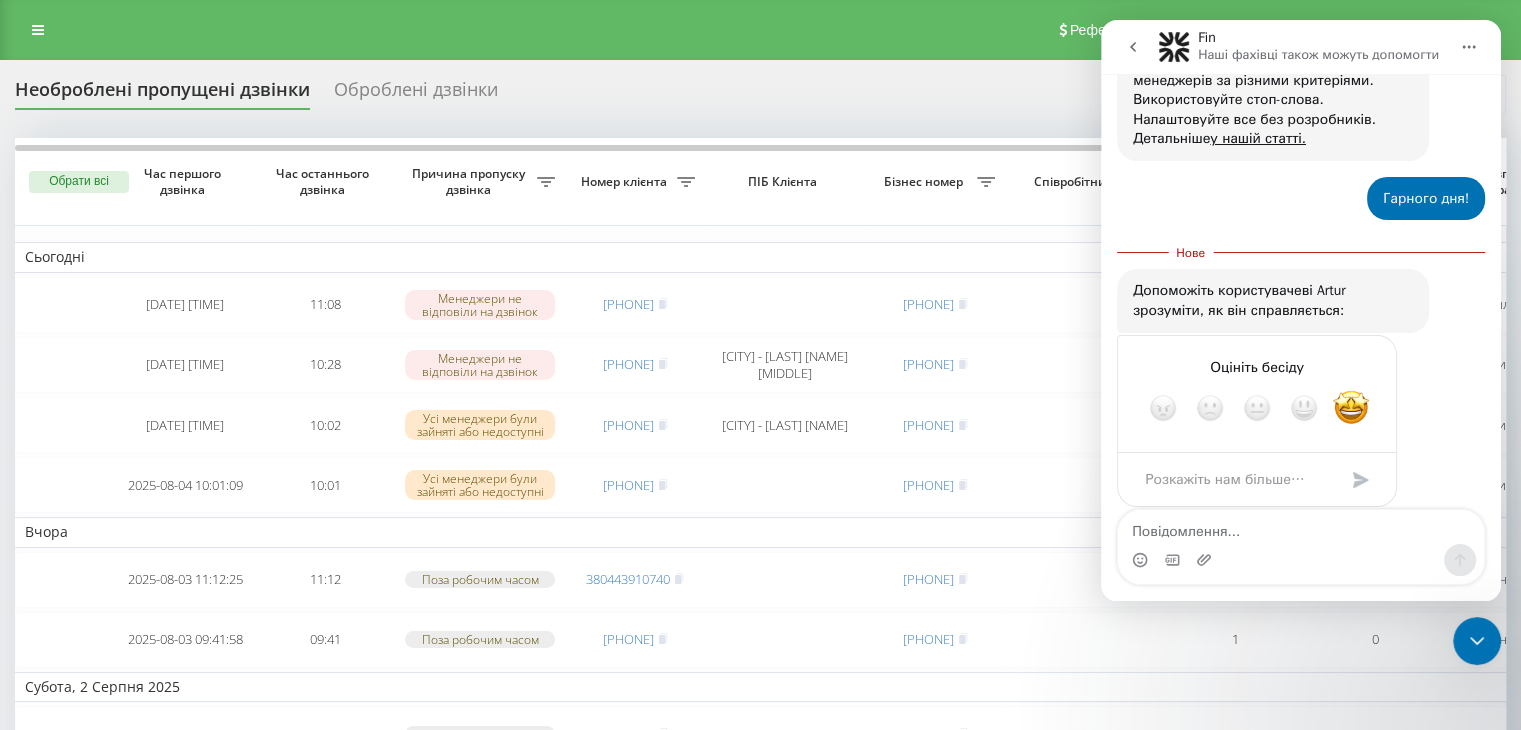 click at bounding box center (1133, 47) 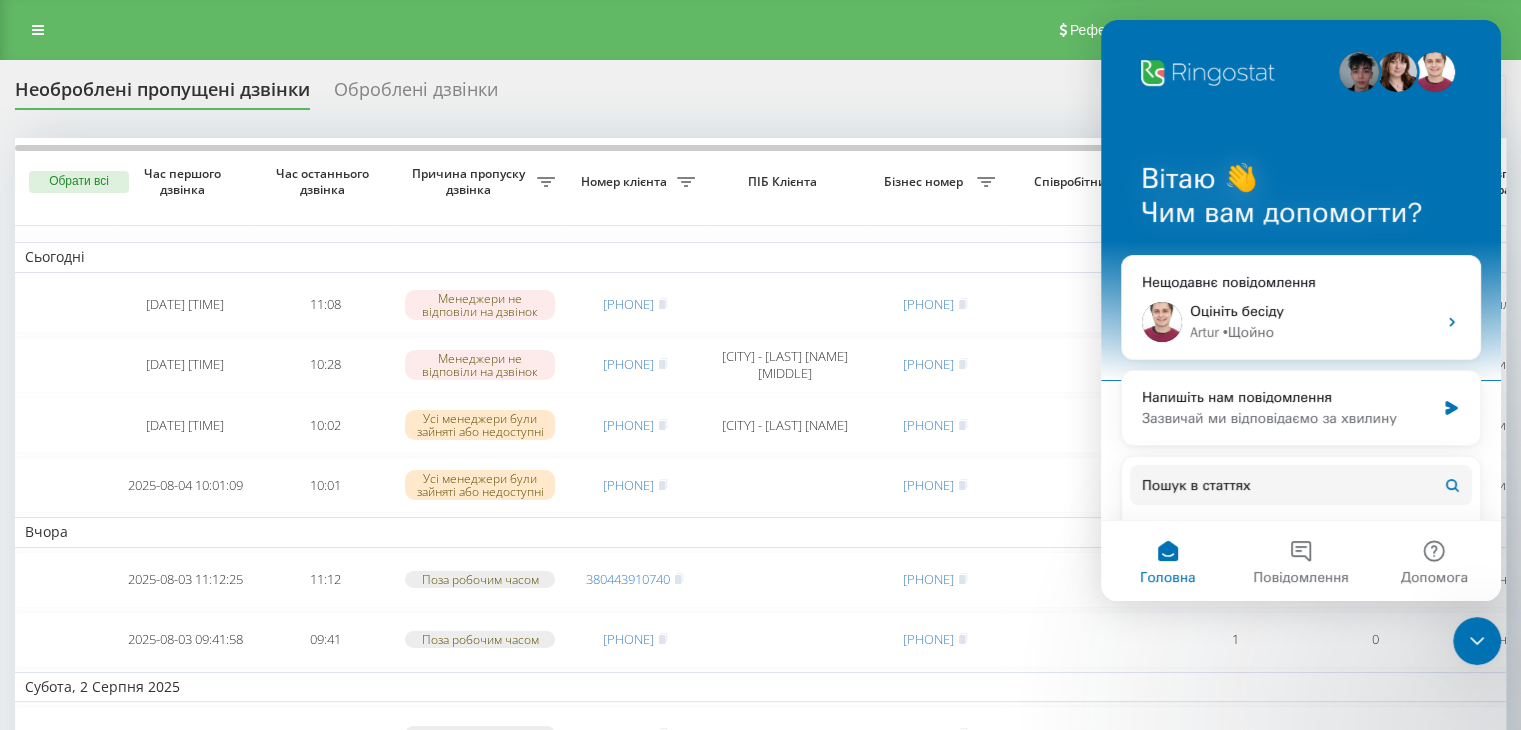 drag, startPoint x: 1462, startPoint y: 635, endPoint x: 2419, endPoint y: 1027, distance: 1034.1726 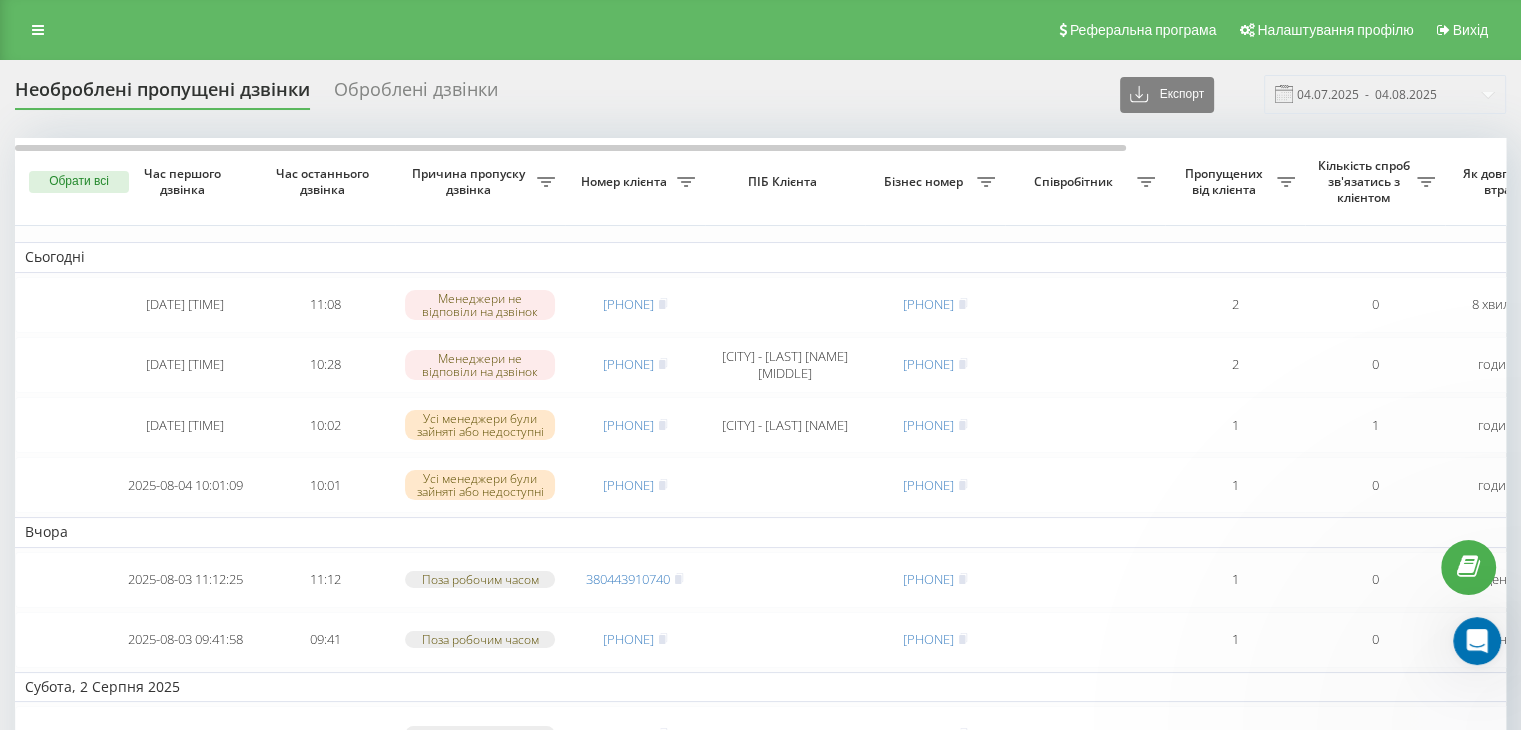 scroll, scrollTop: 0, scrollLeft: 0, axis: both 